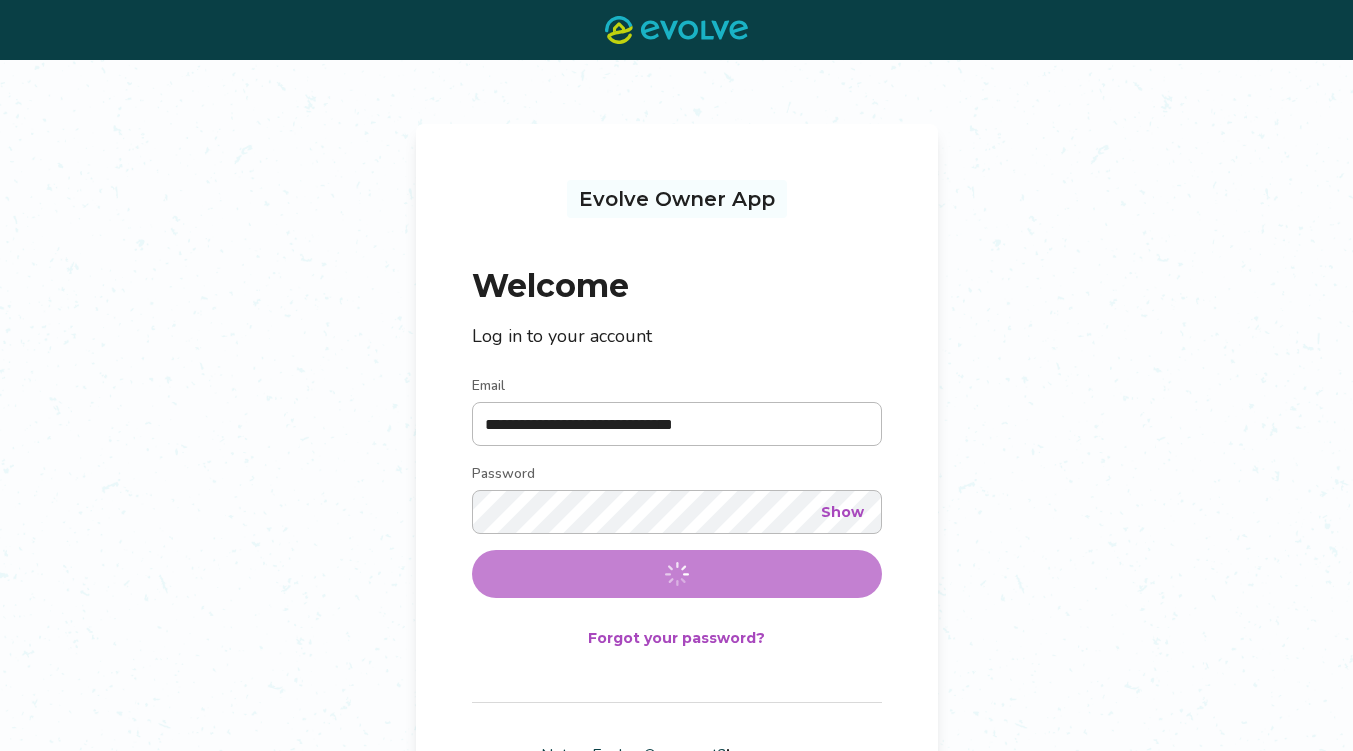 scroll, scrollTop: 0, scrollLeft: 0, axis: both 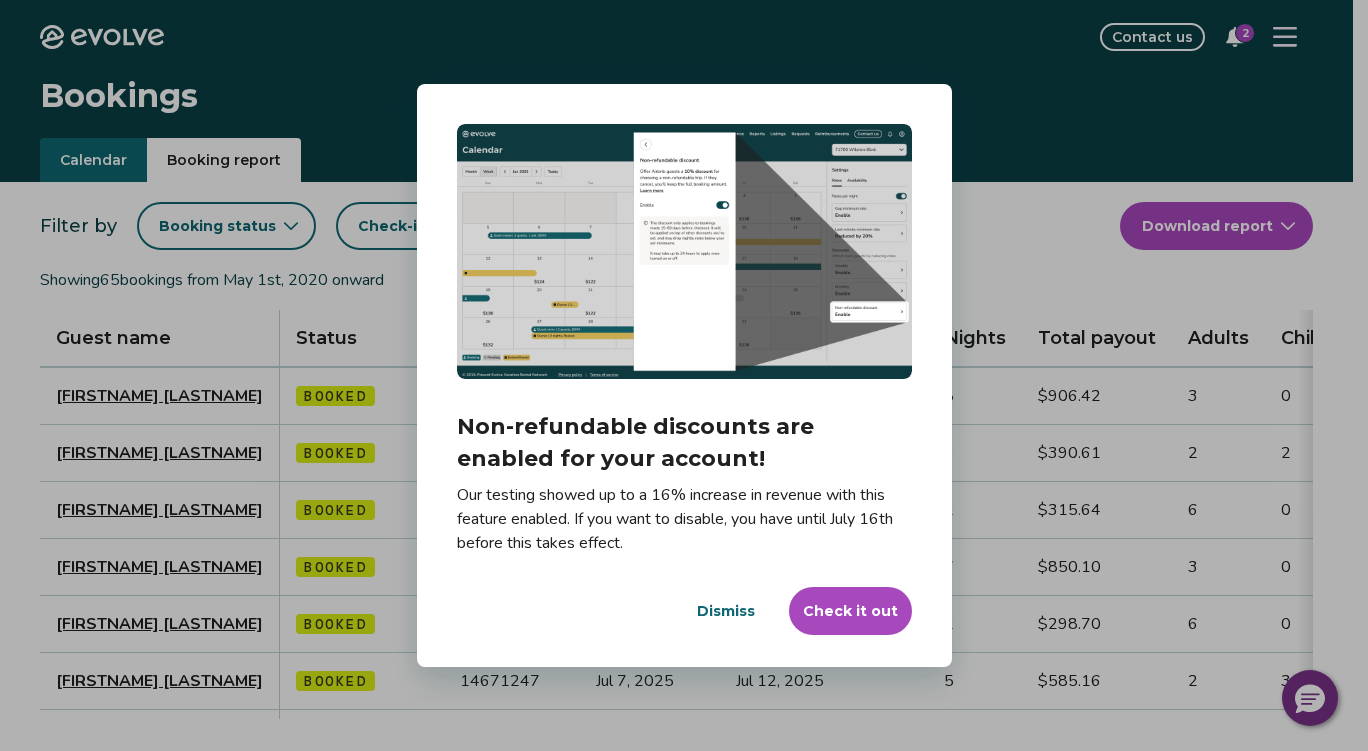 click on "Check it out" at bounding box center (850, 611) 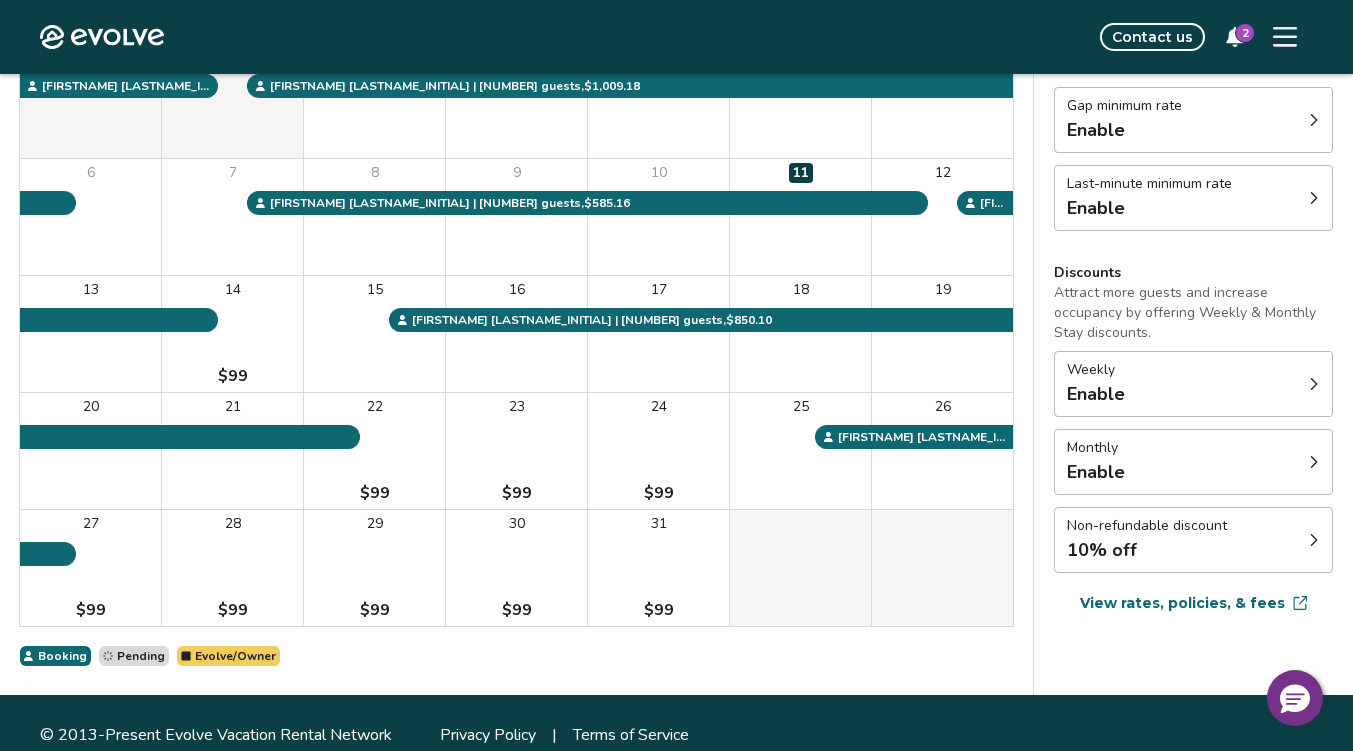 scroll, scrollTop: 279, scrollLeft: 0, axis: vertical 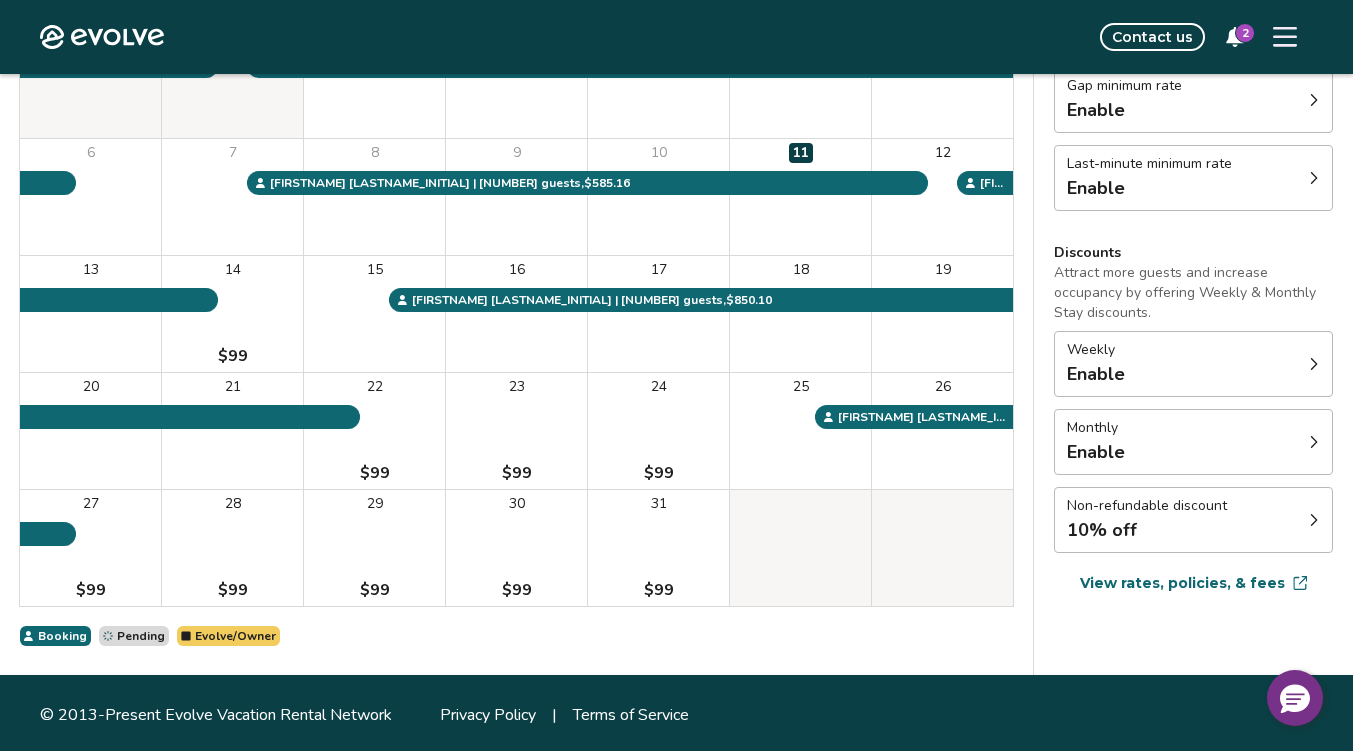 click on "Non-refundable discount 10% off" at bounding box center (1193, 520) 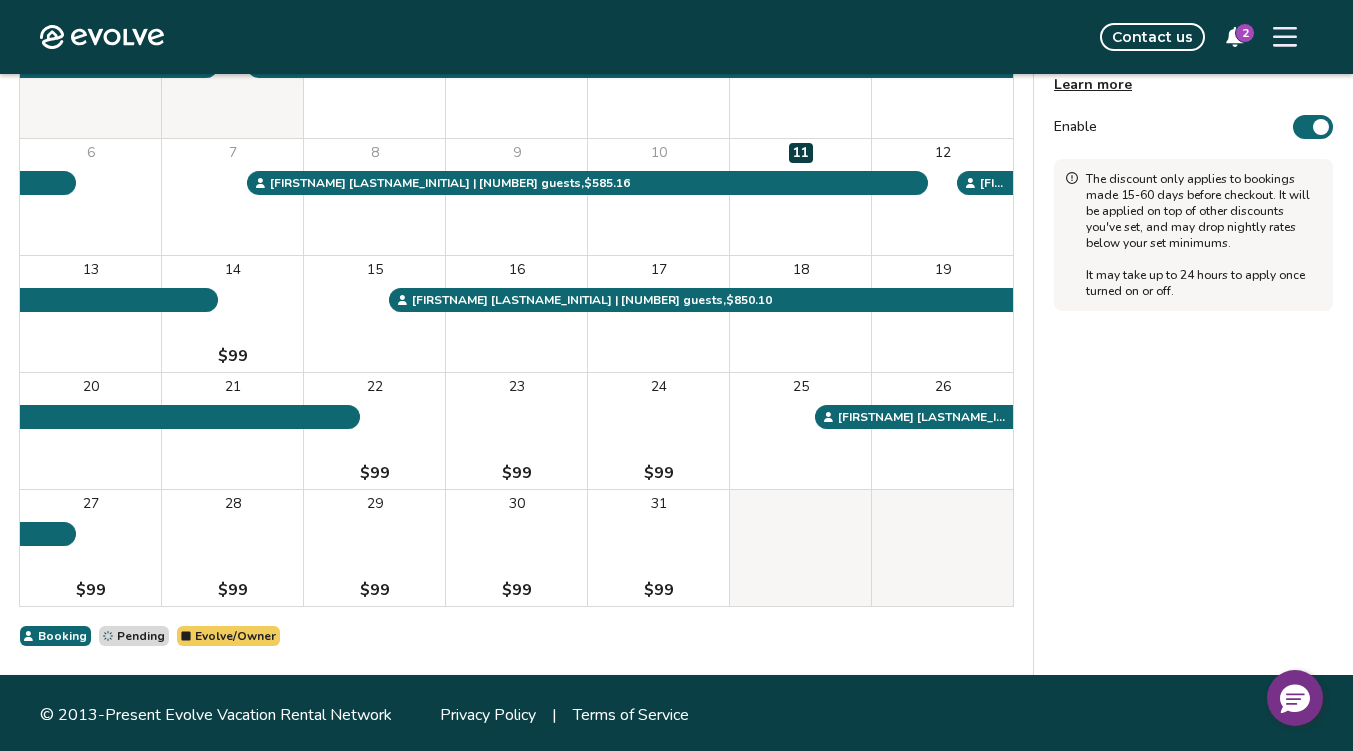 click on "Enable" at bounding box center (1313, 127) 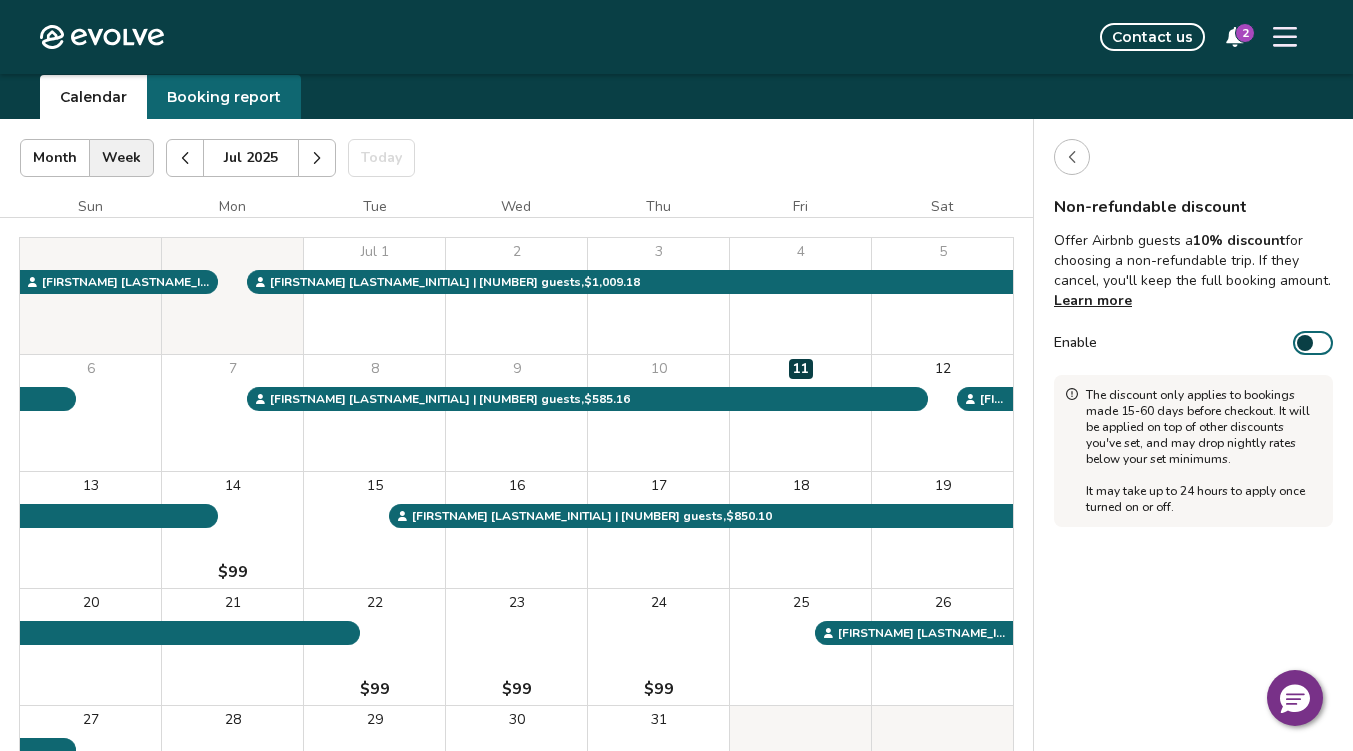 scroll, scrollTop: 61, scrollLeft: 0, axis: vertical 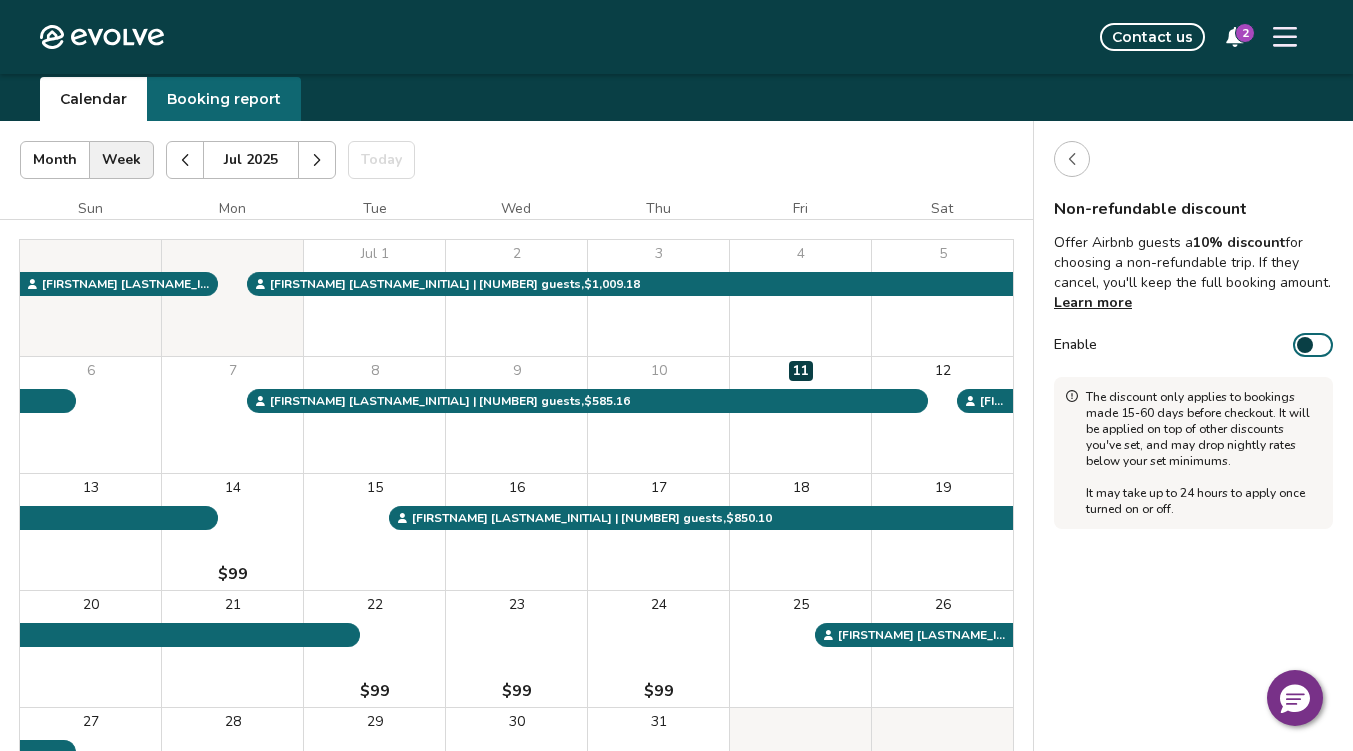 click 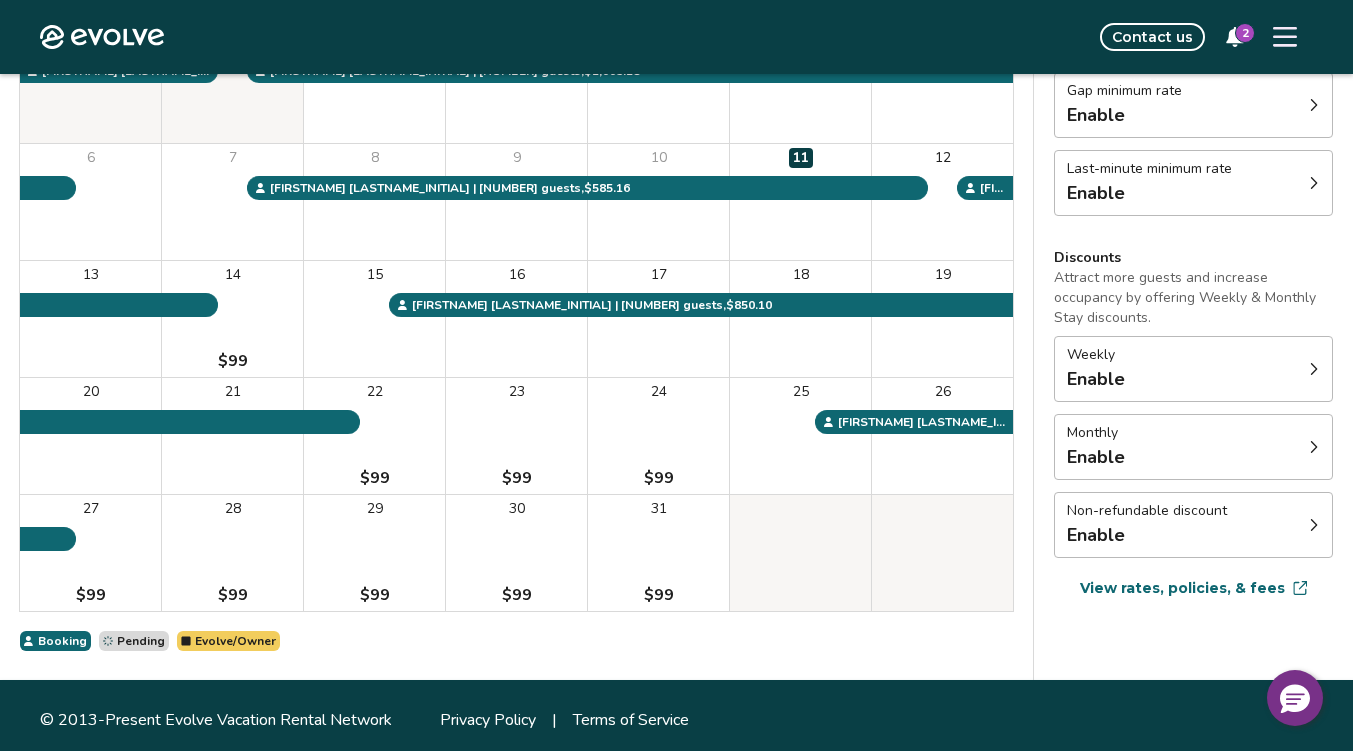 scroll, scrollTop: 280, scrollLeft: 0, axis: vertical 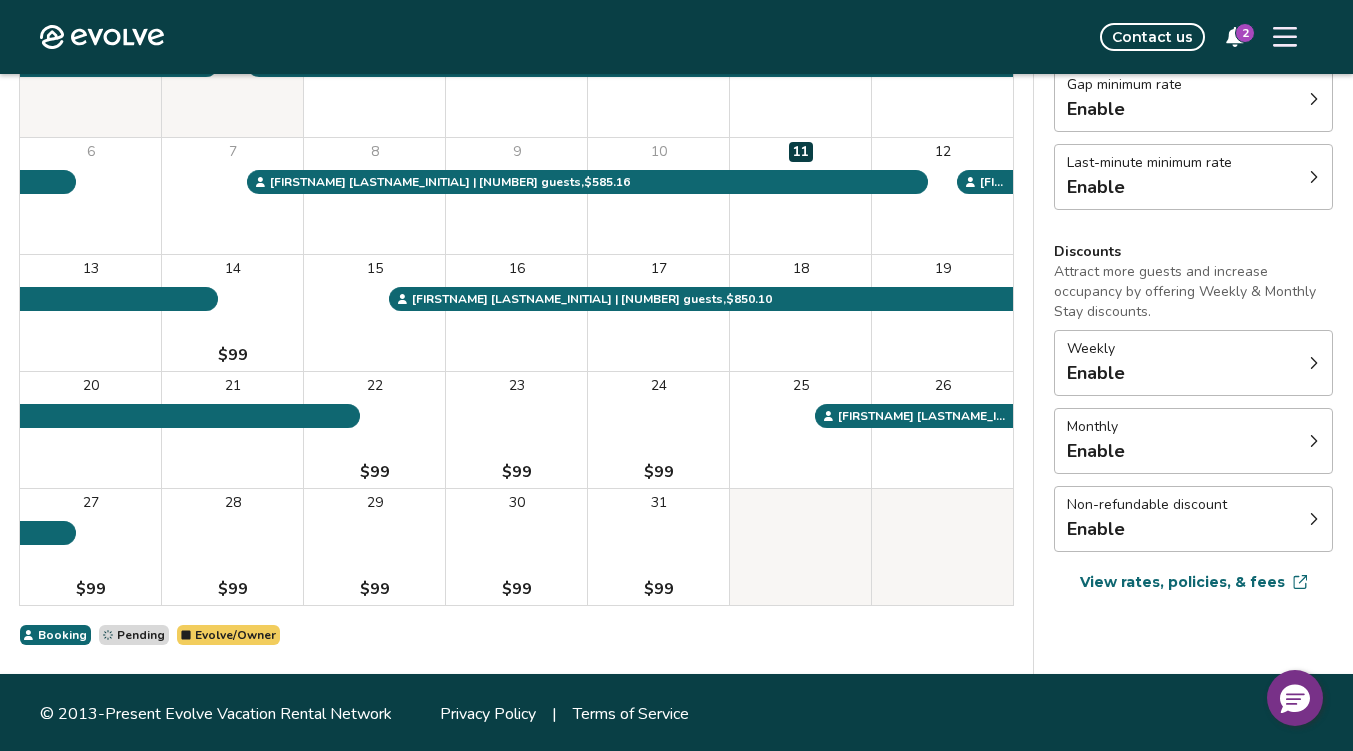 click 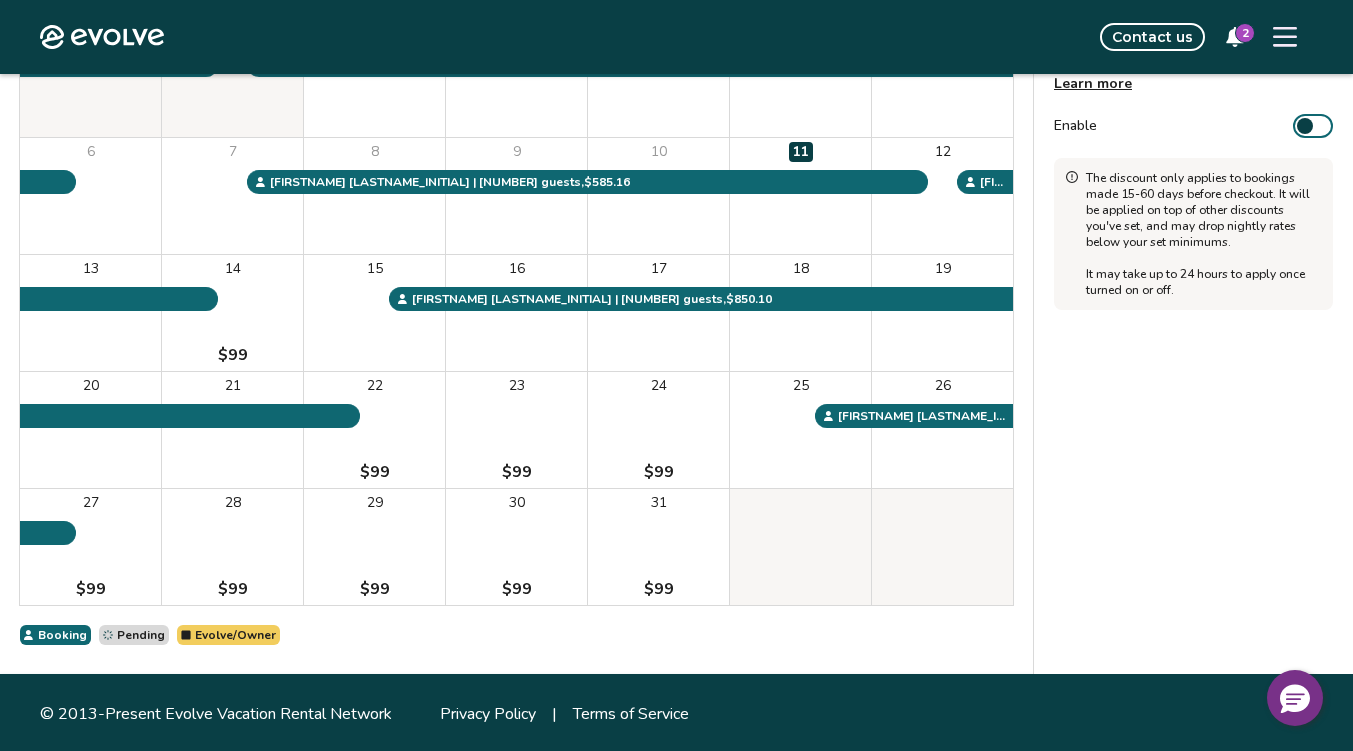 click at bounding box center (1305, 126) 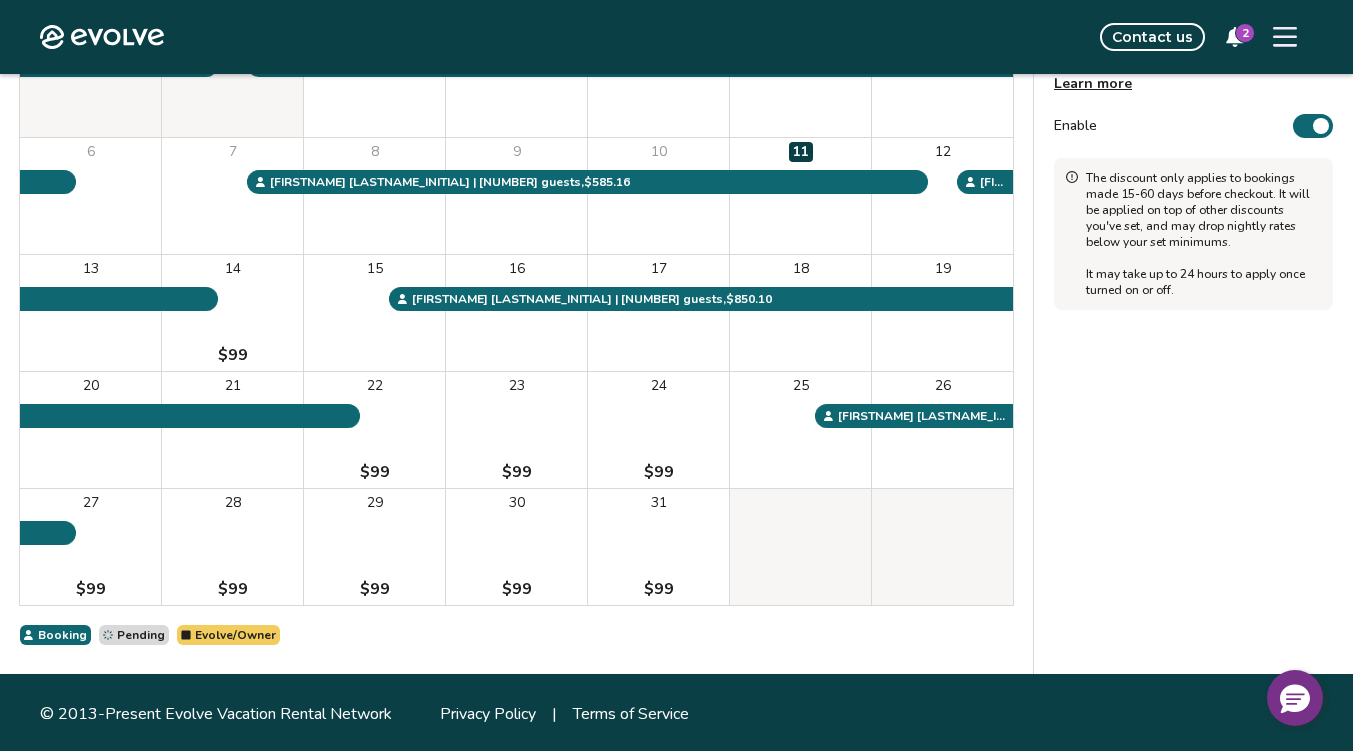 click at bounding box center [1321, 126] 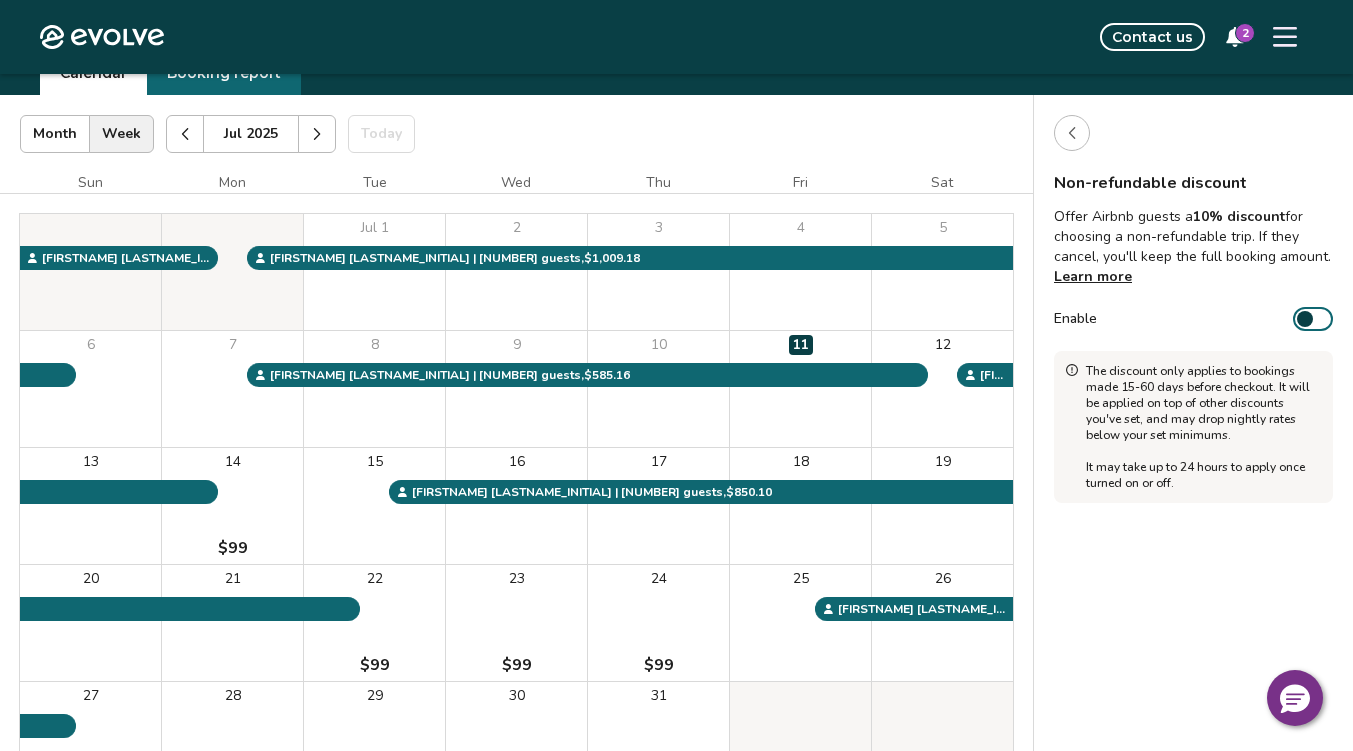 scroll, scrollTop: 0, scrollLeft: 0, axis: both 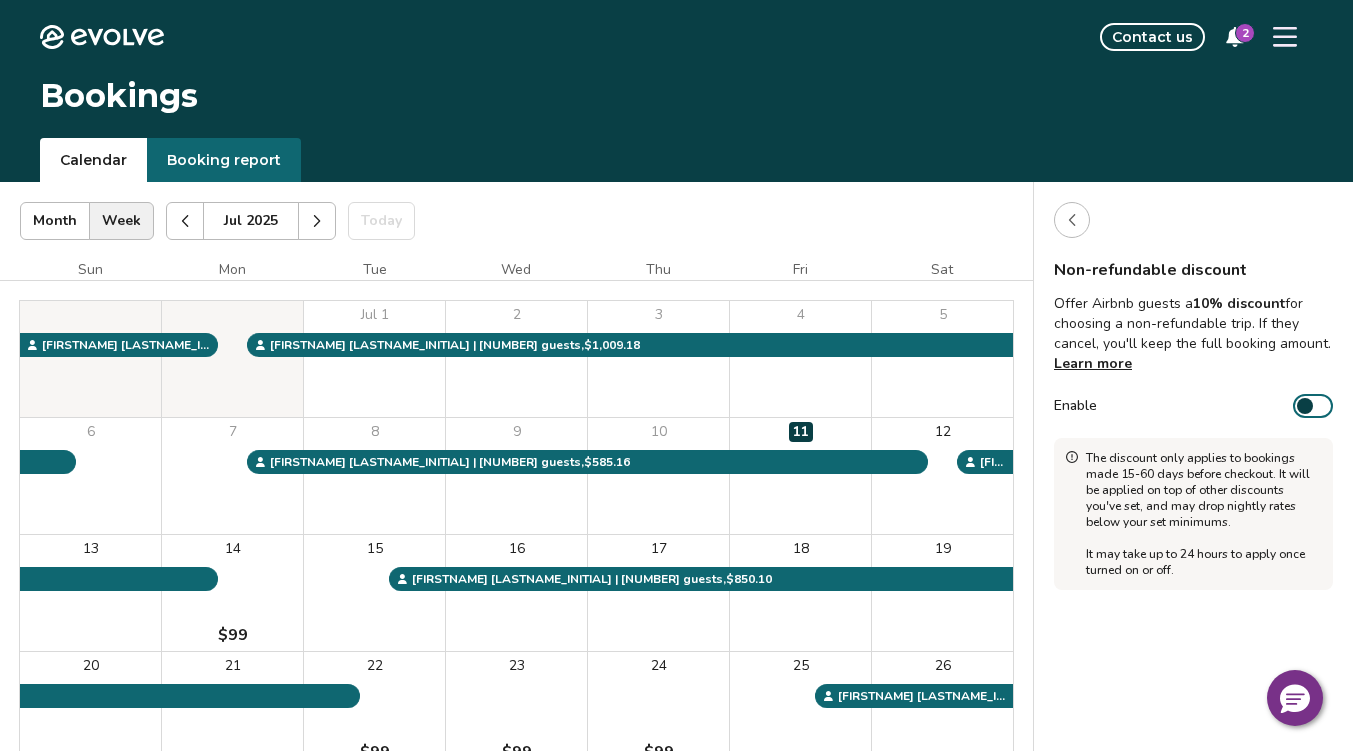 click 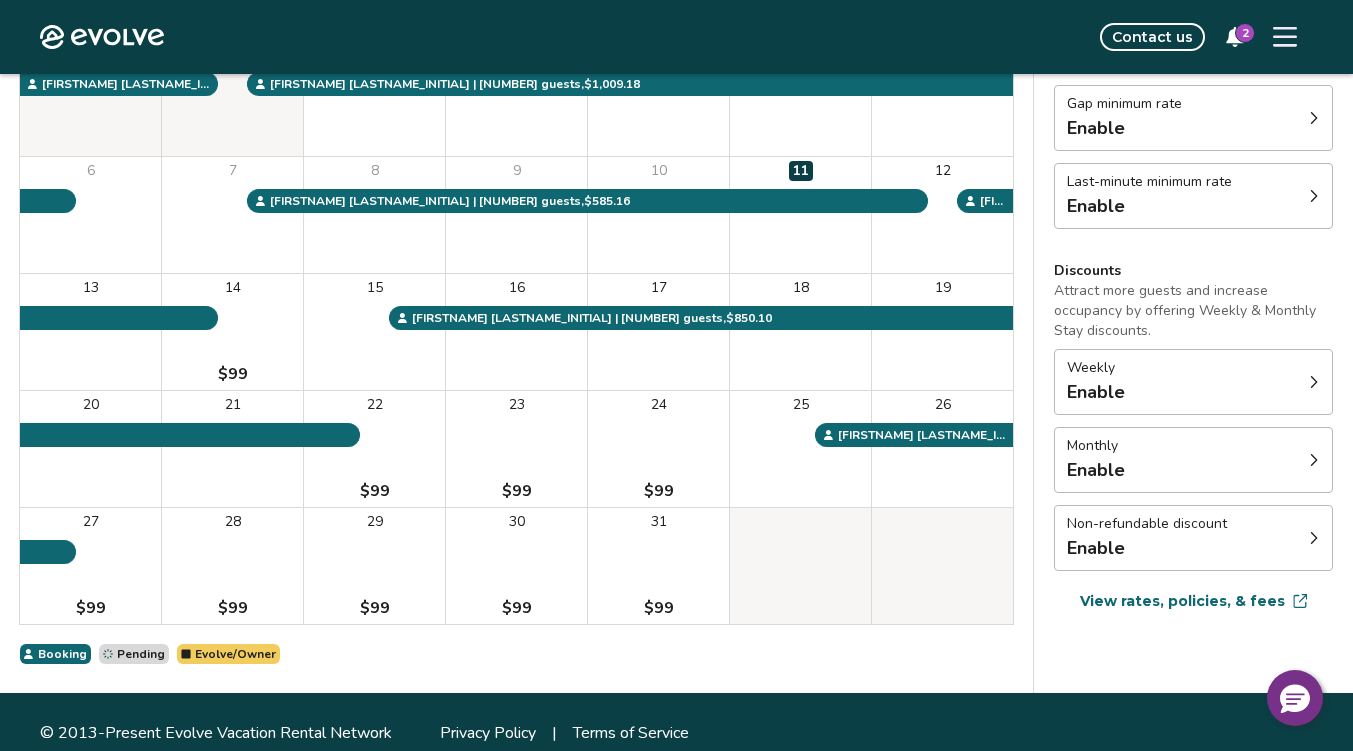 scroll, scrollTop: 283, scrollLeft: 0, axis: vertical 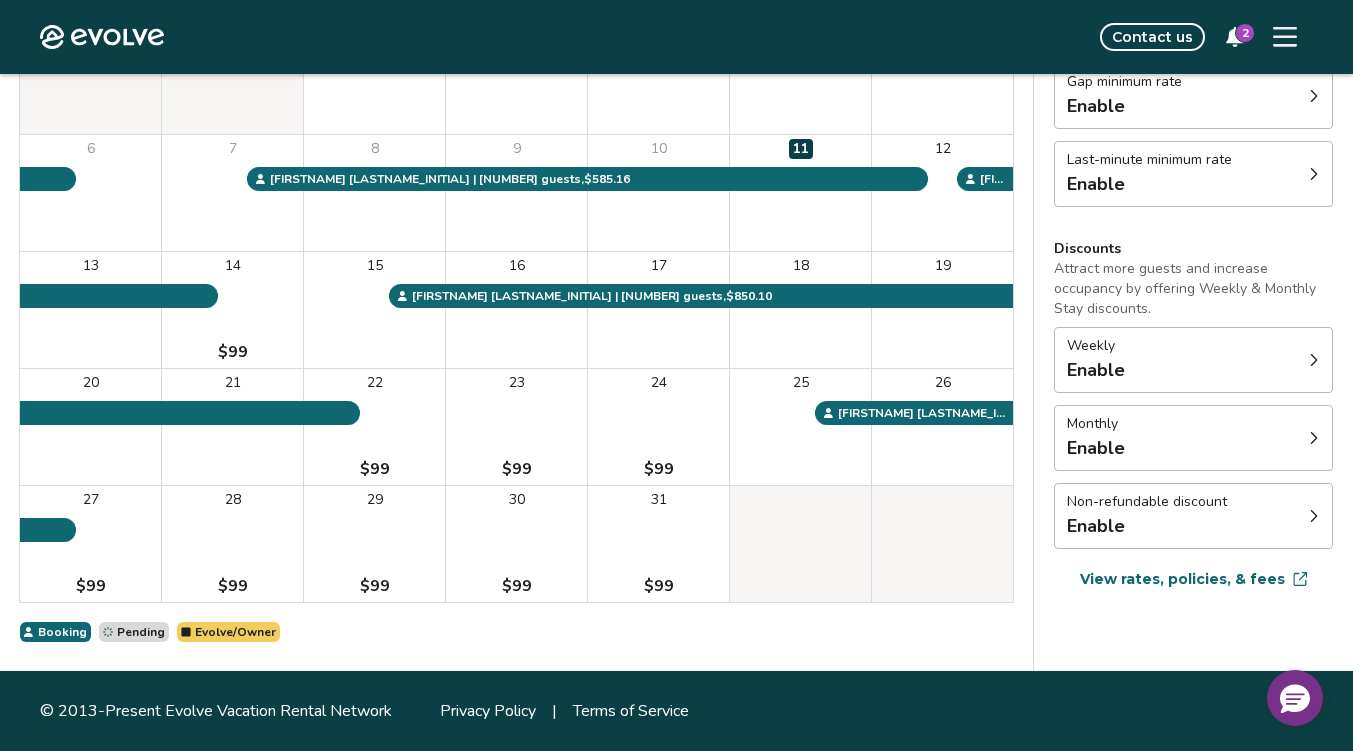 click on "Monthly Enable" at bounding box center [1193, 438] 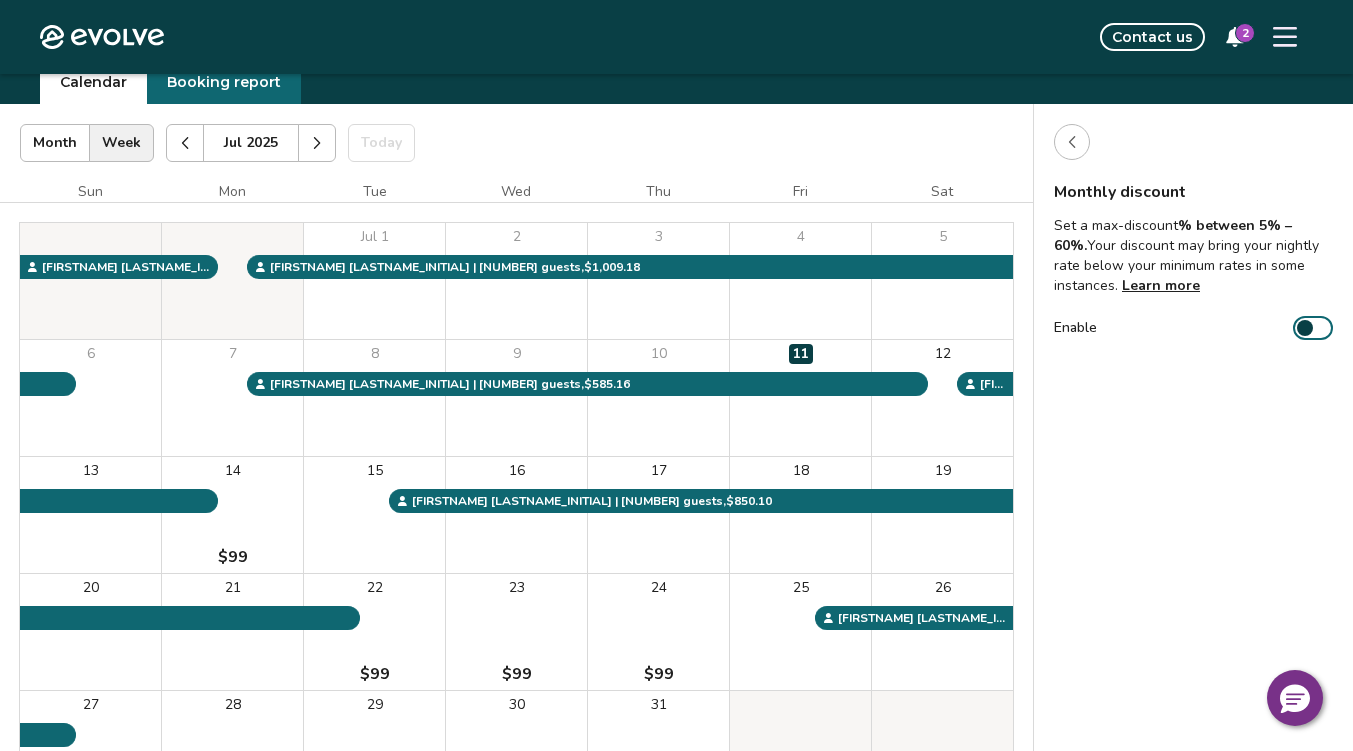 scroll, scrollTop: 74, scrollLeft: 0, axis: vertical 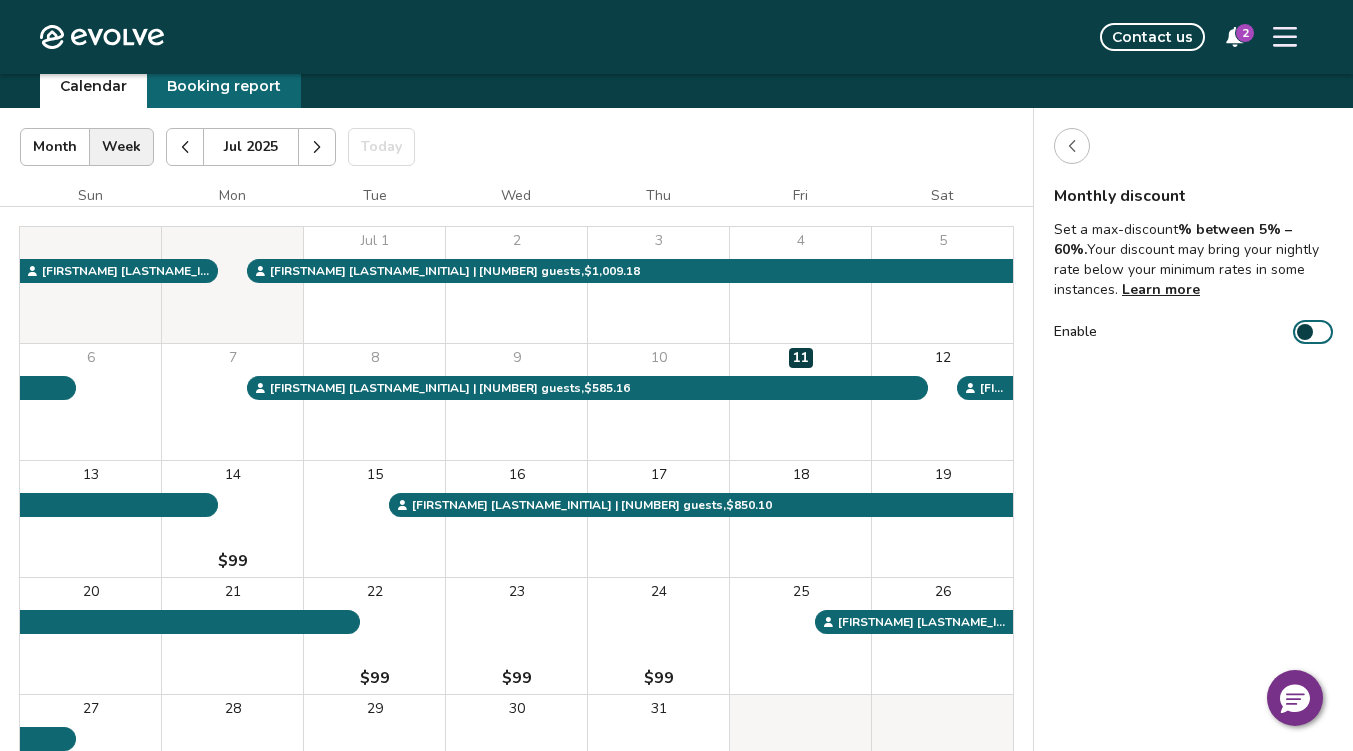 click at bounding box center (1072, 146) 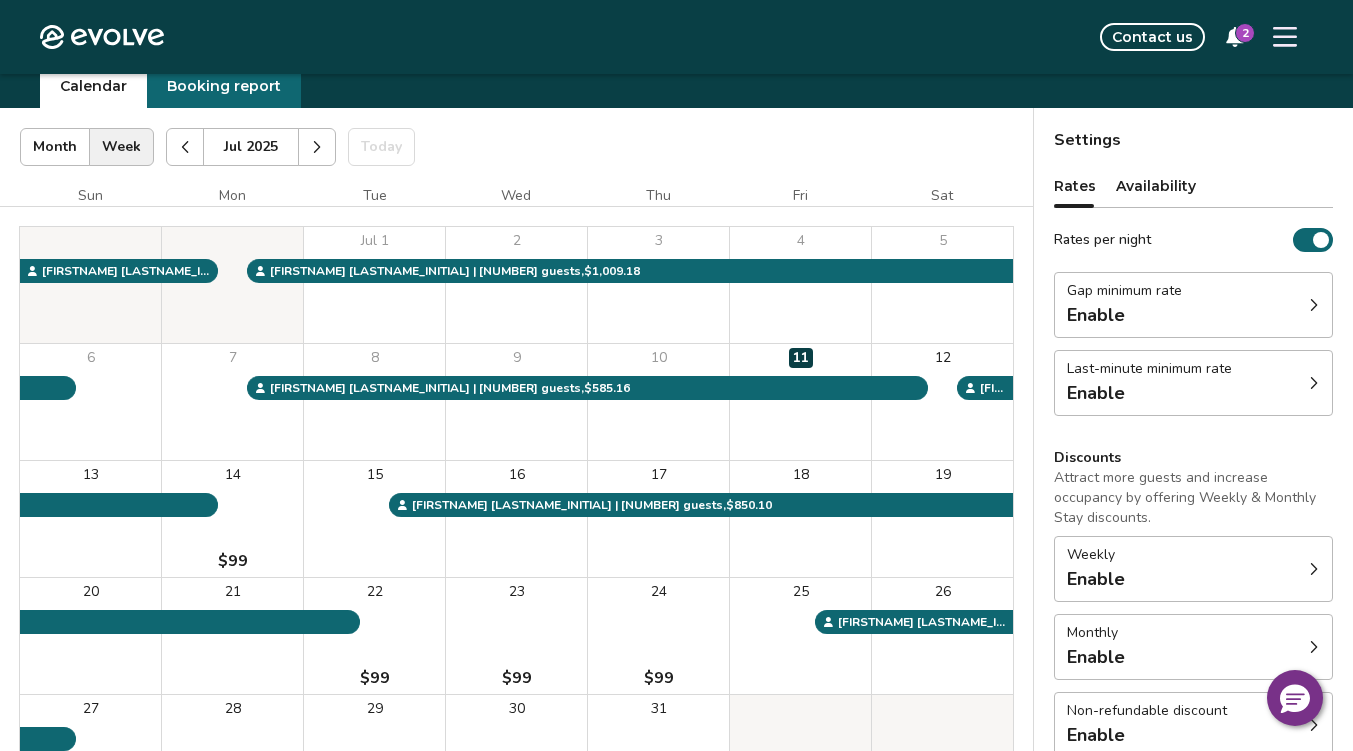 click on "Monthly Enable" at bounding box center [1193, 647] 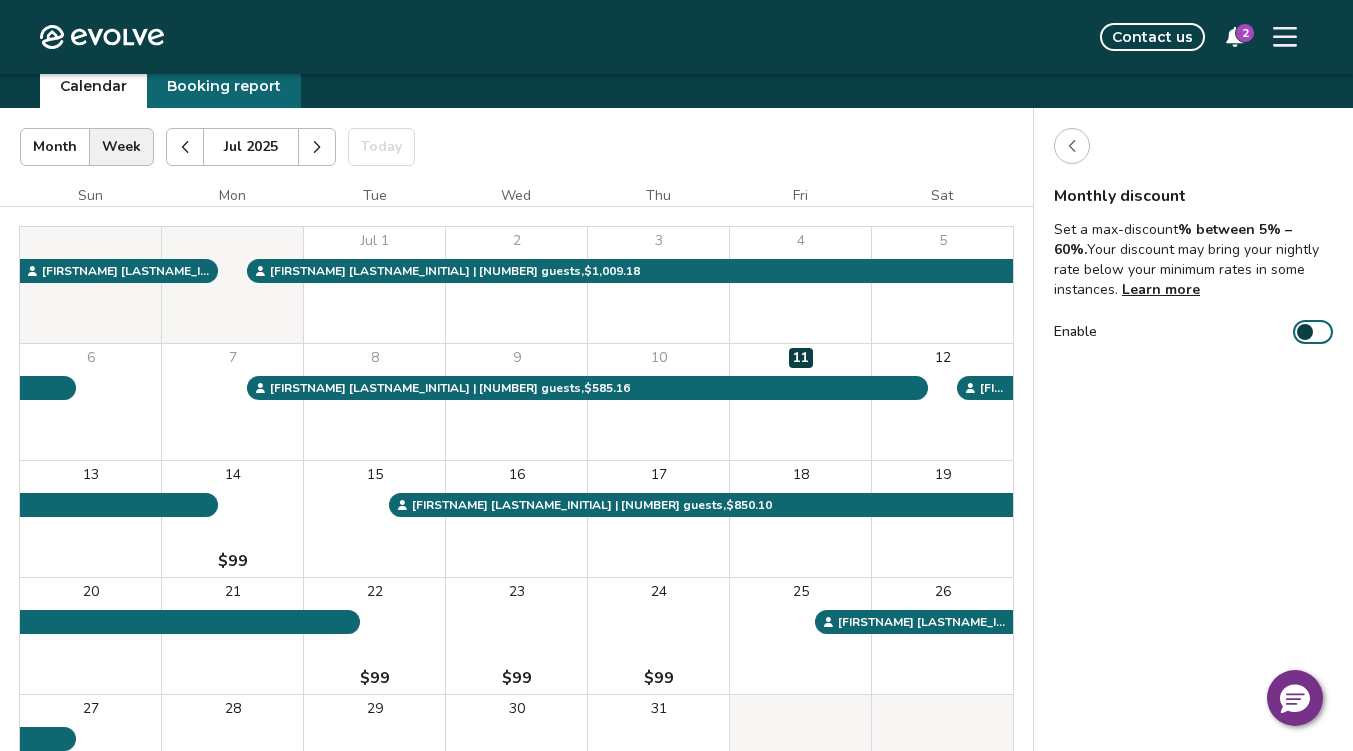 click on "Enable" at bounding box center [1313, 332] 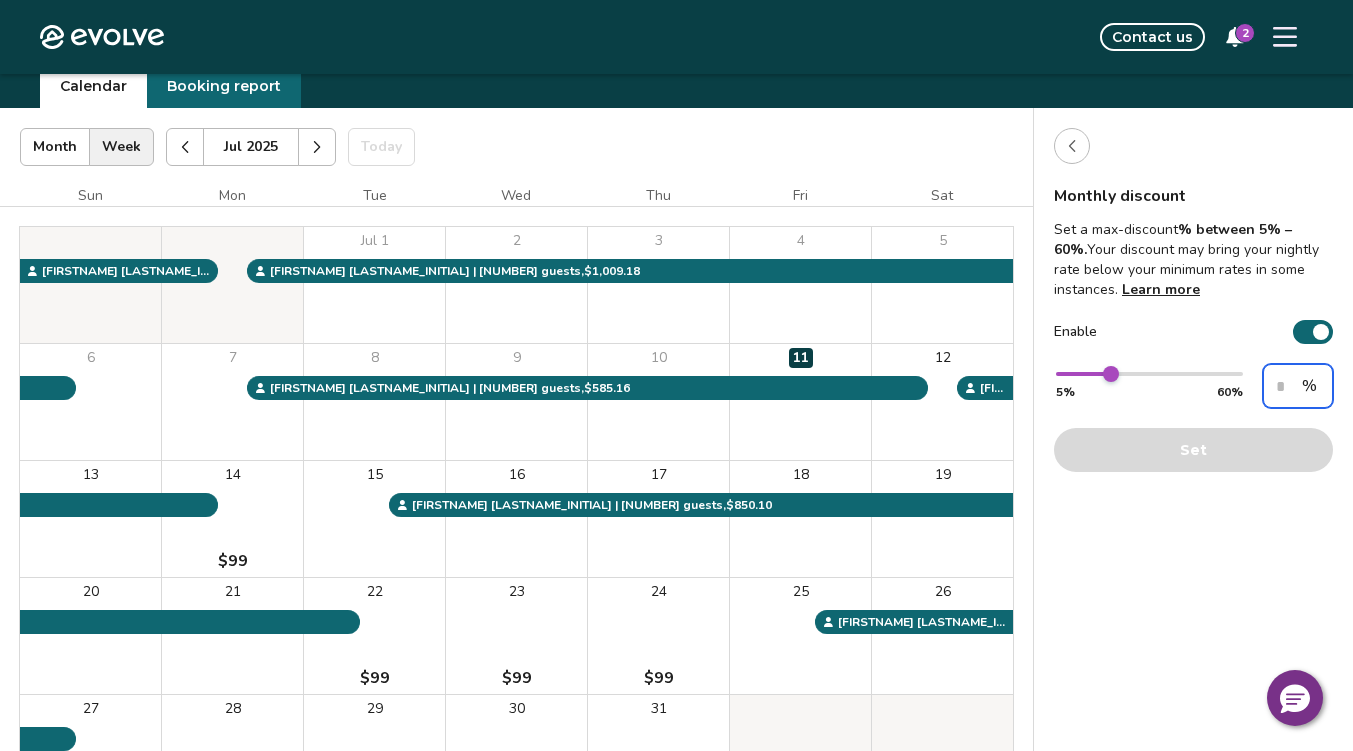 click on "**" at bounding box center (1298, 386) 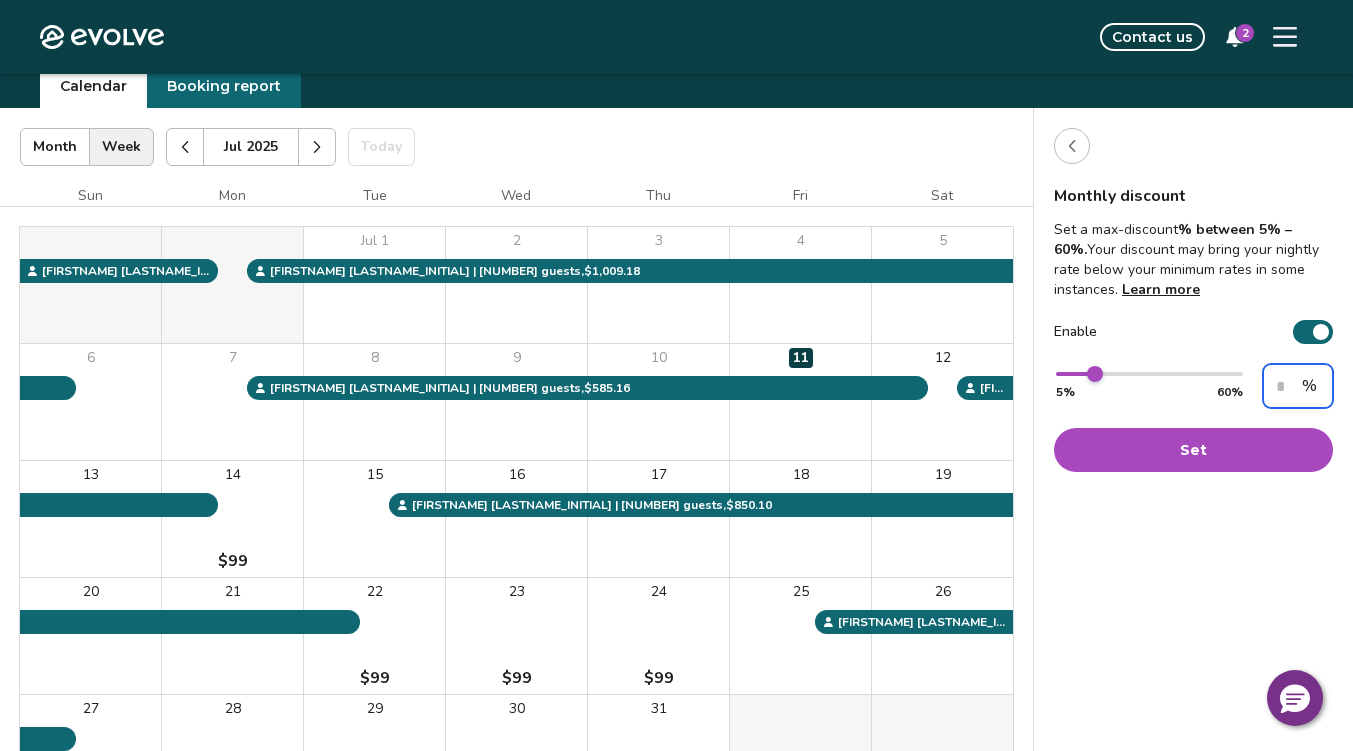 type on "**" 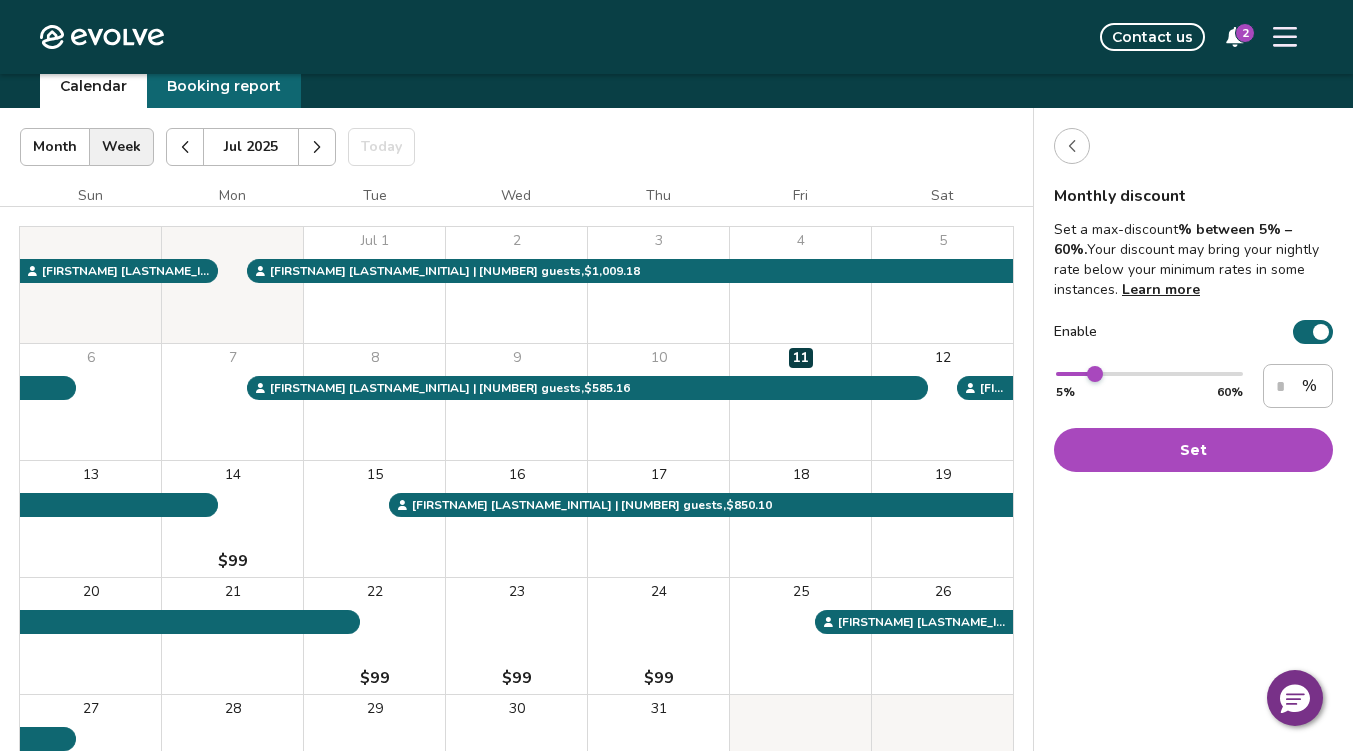click on "Set" at bounding box center (1193, 450) 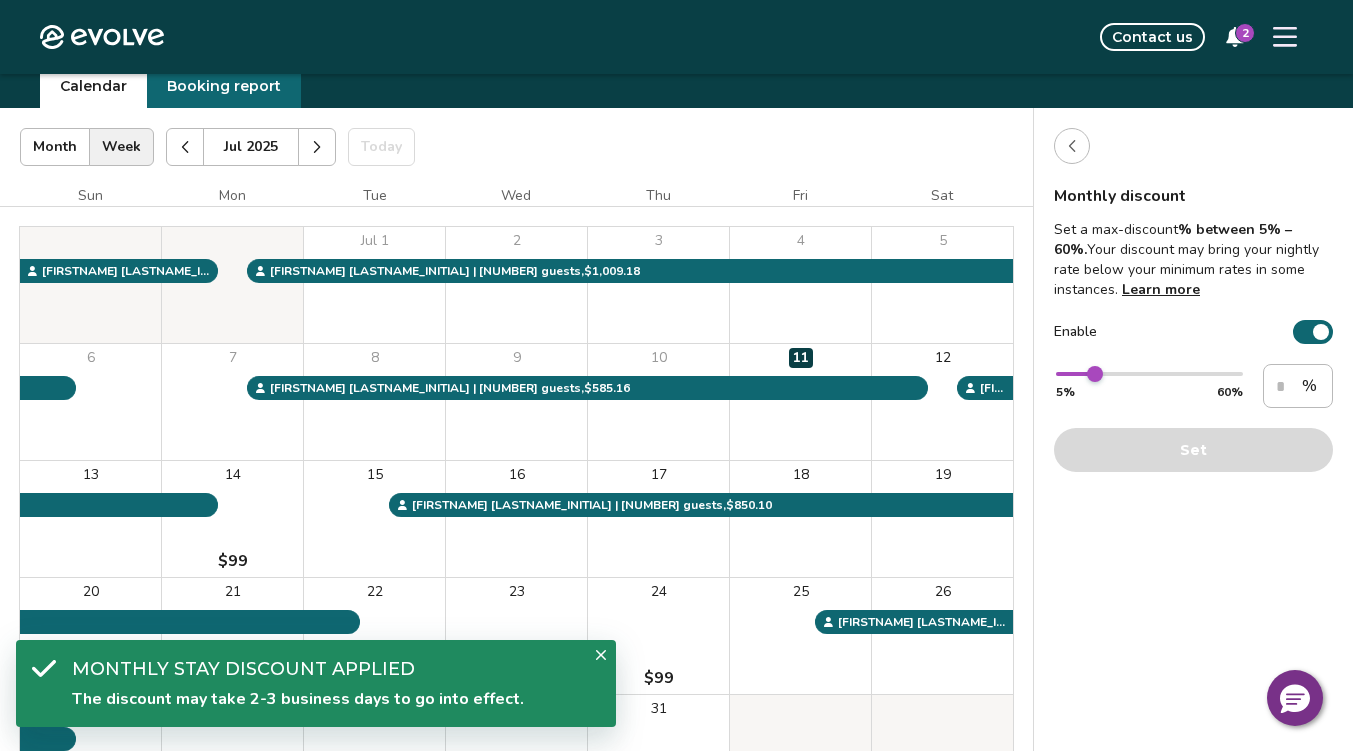 click 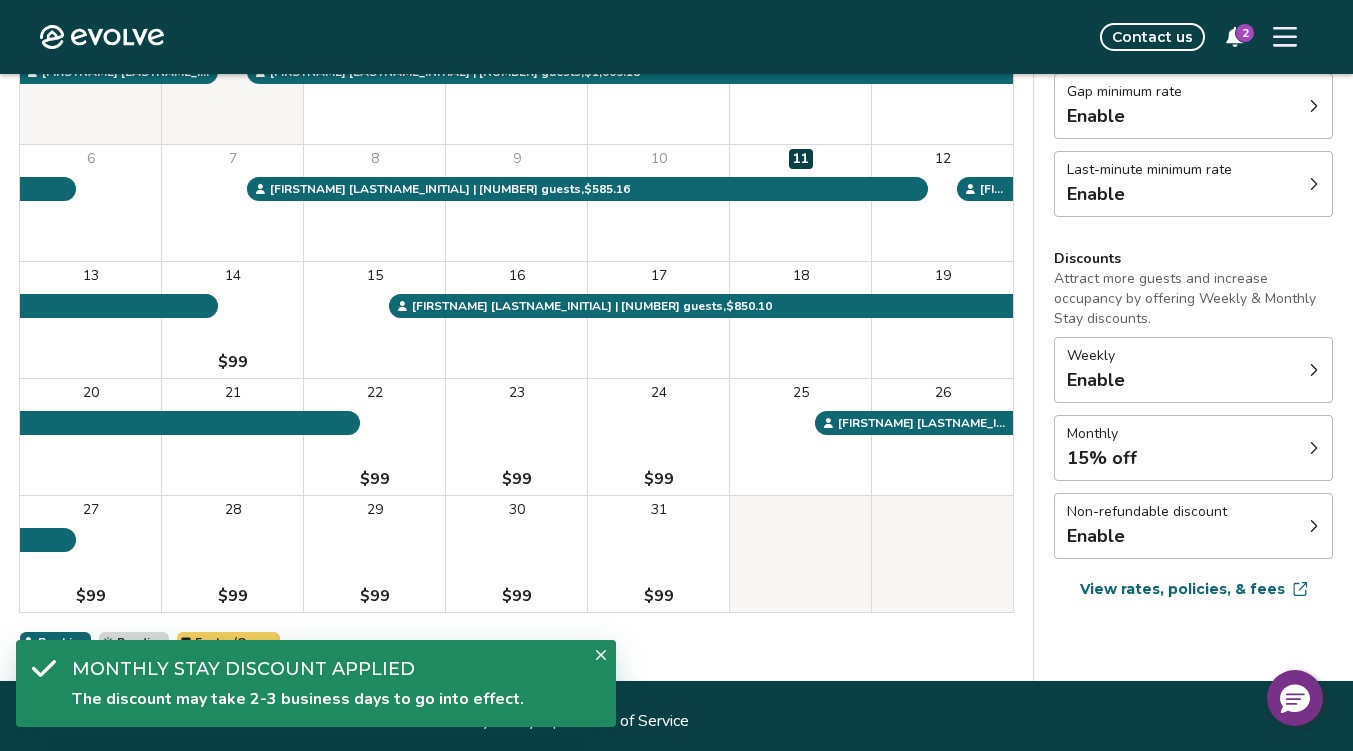 scroll, scrollTop: 276, scrollLeft: 0, axis: vertical 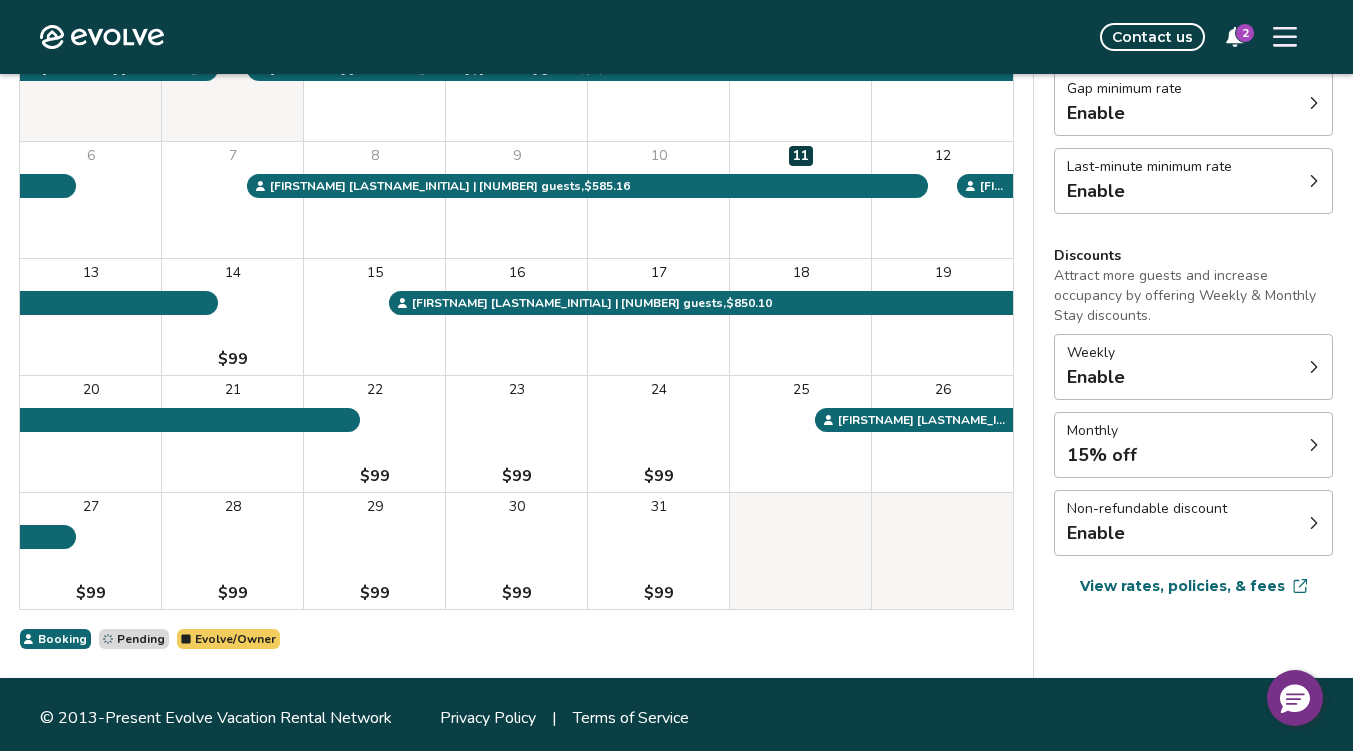 click on "Weekly Enable" at bounding box center [1193, 367] 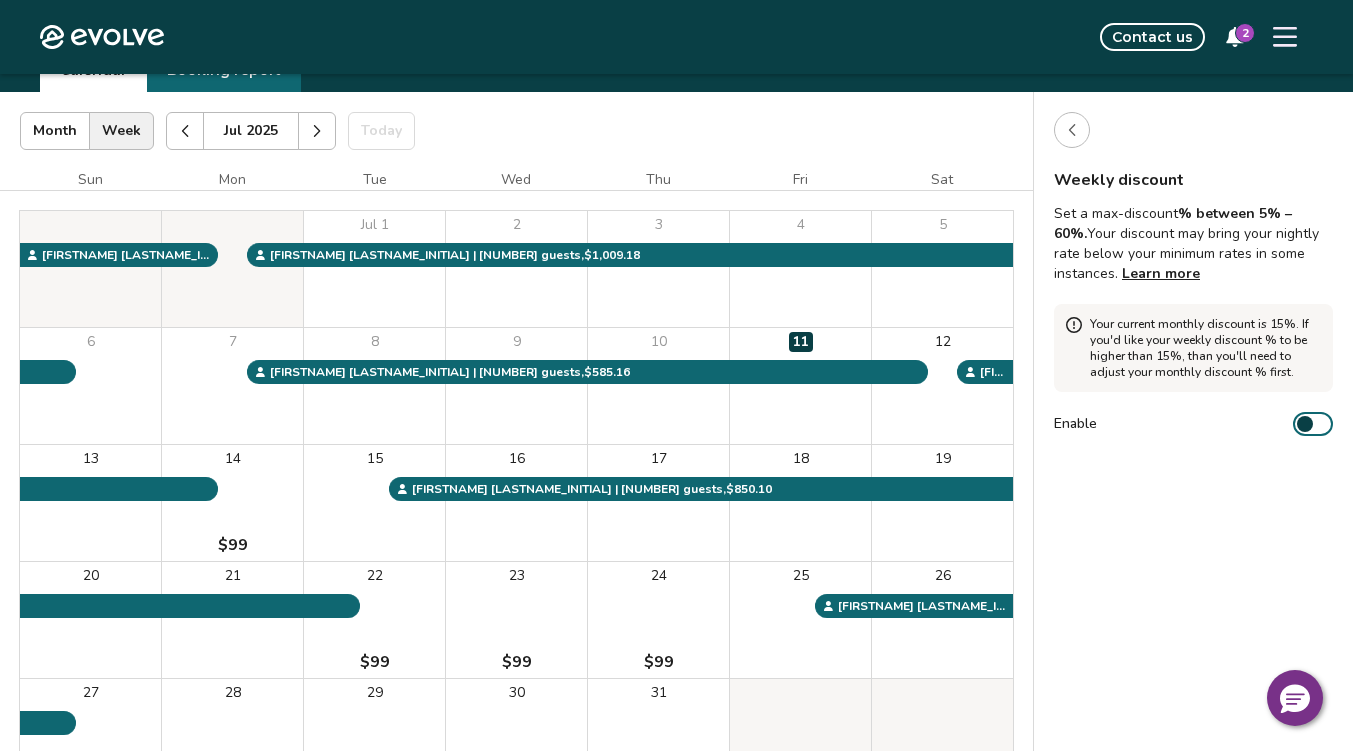 scroll, scrollTop: 82, scrollLeft: 0, axis: vertical 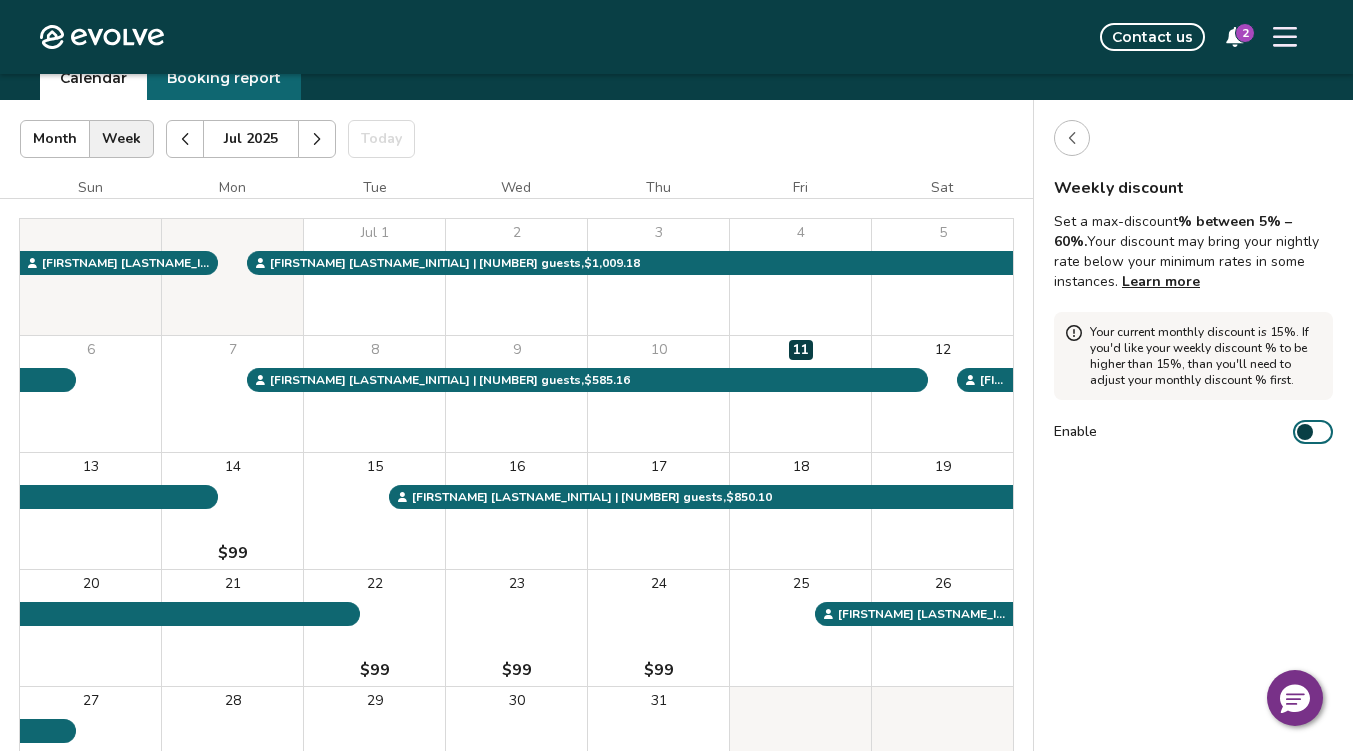 click at bounding box center (1072, 138) 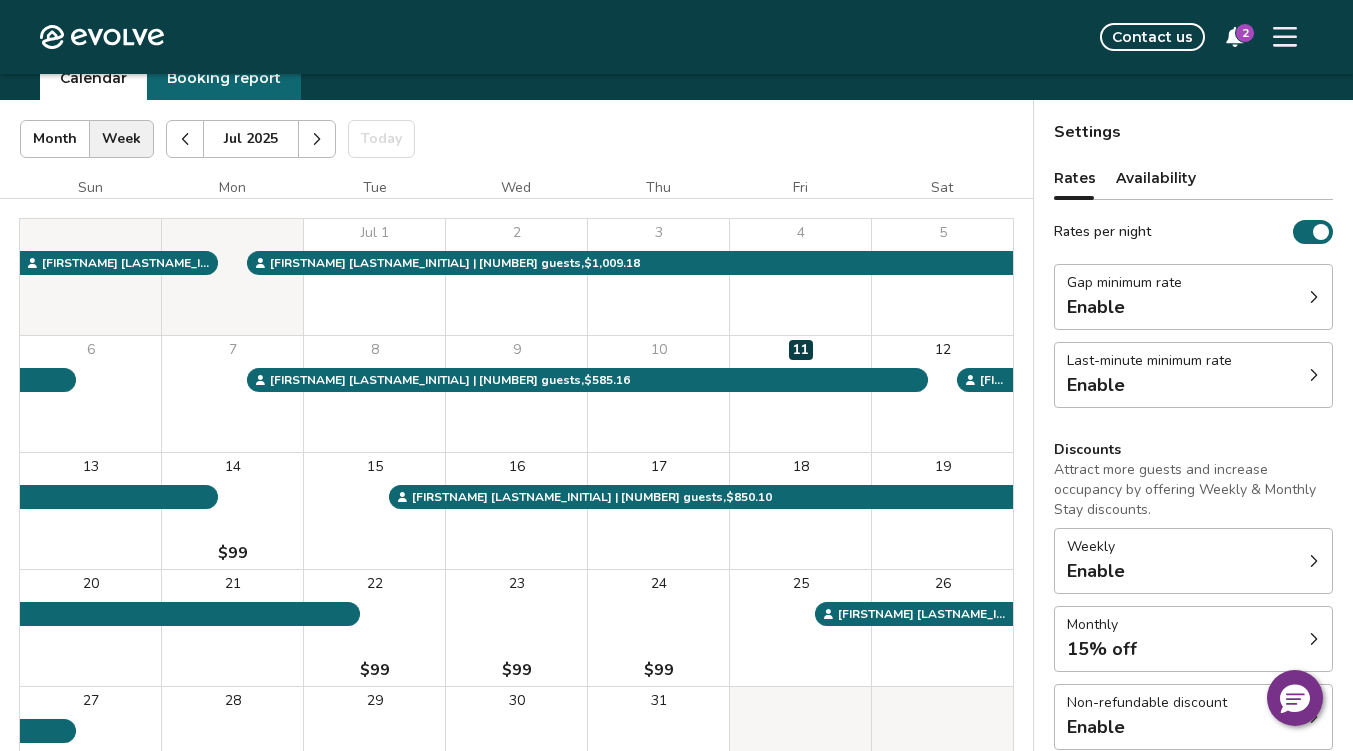 click on "Enable" at bounding box center [1149, 385] 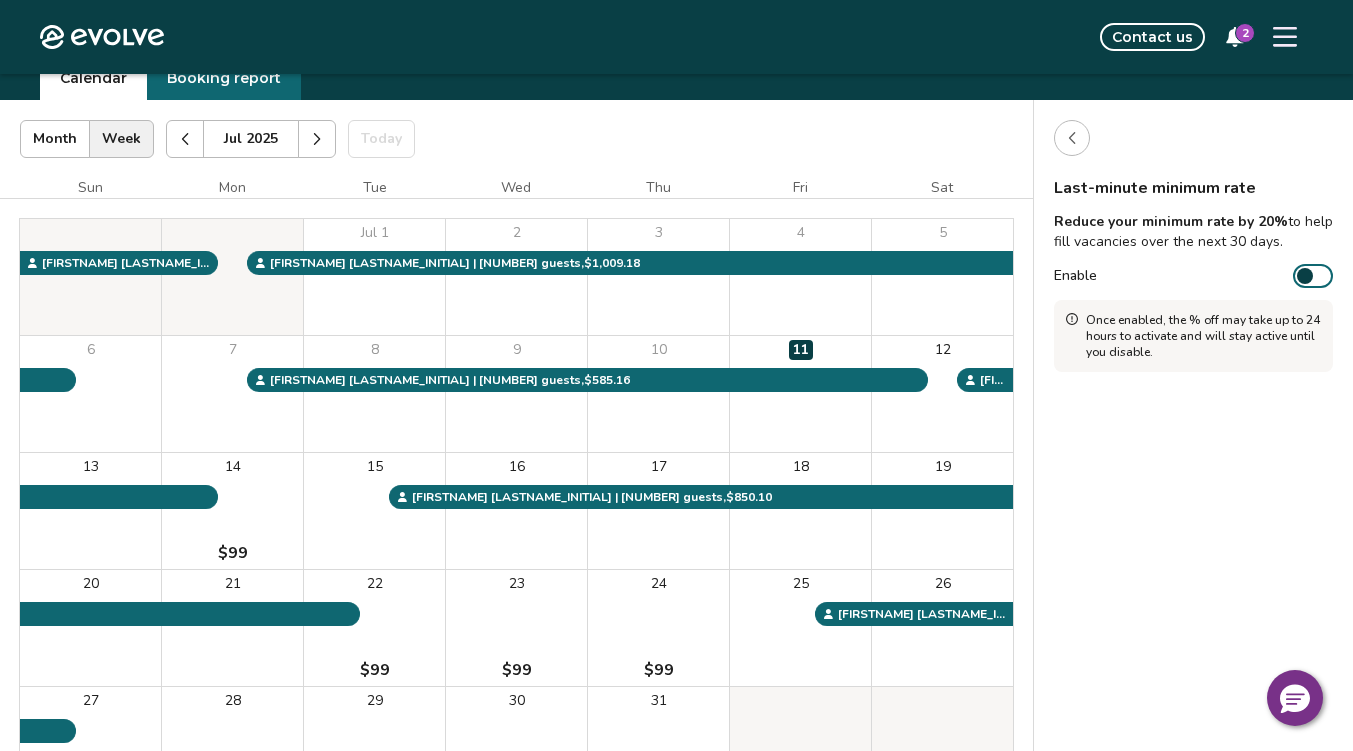 click at bounding box center [1305, 276] 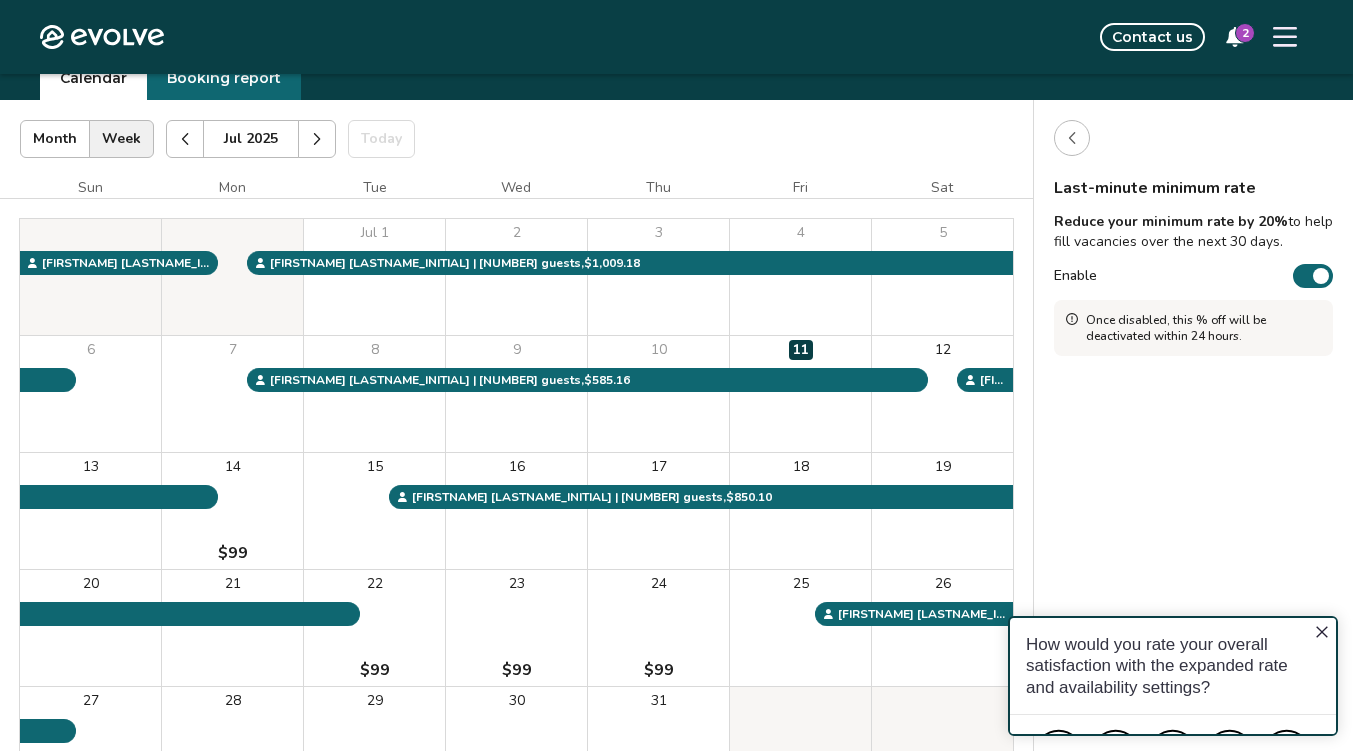 scroll, scrollTop: 0, scrollLeft: 0, axis: both 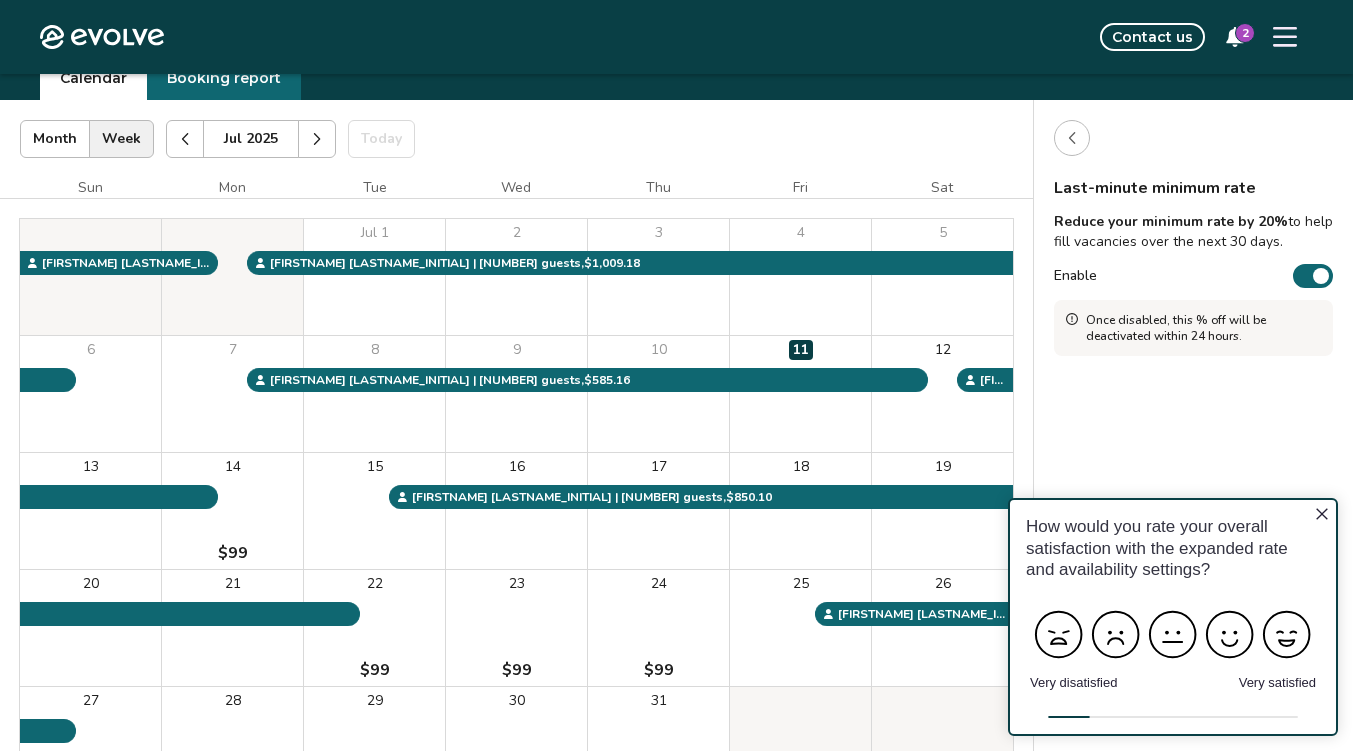 click on "Enable" at bounding box center (1313, 276) 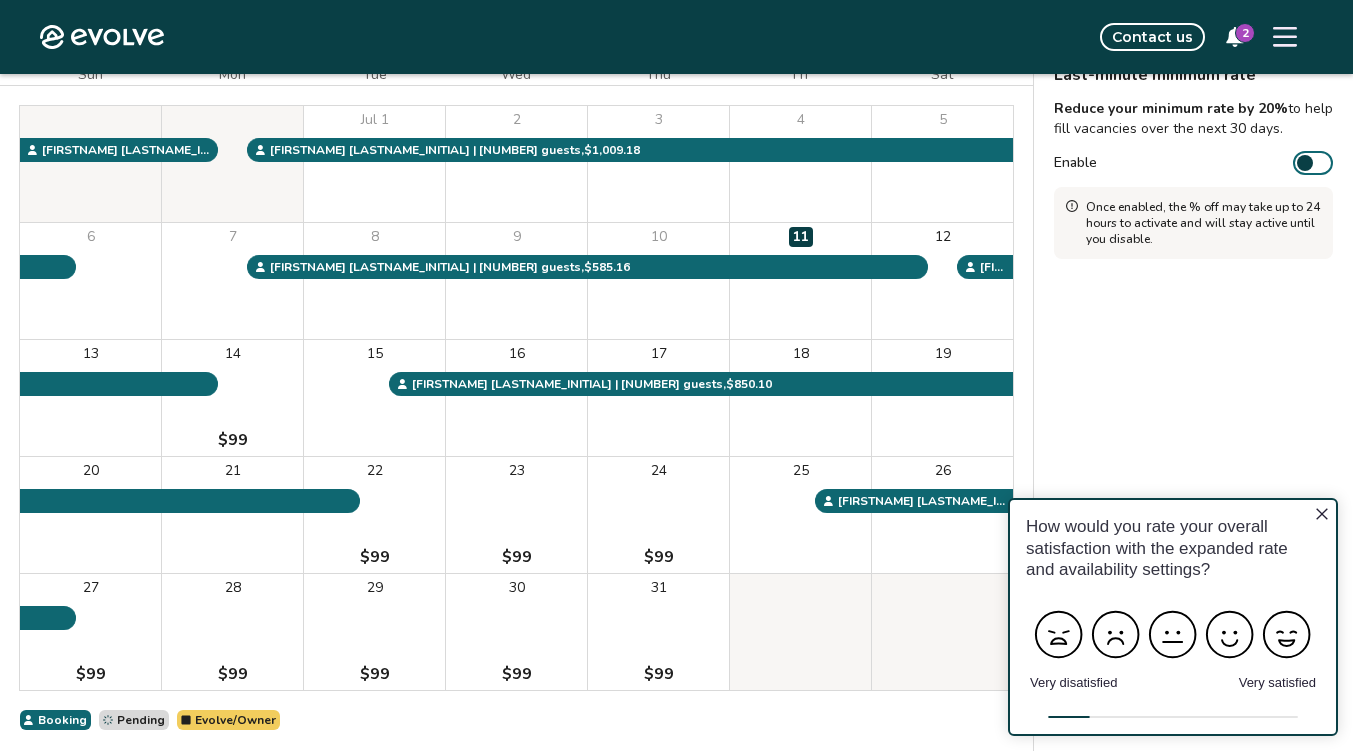 scroll, scrollTop: 283, scrollLeft: 0, axis: vertical 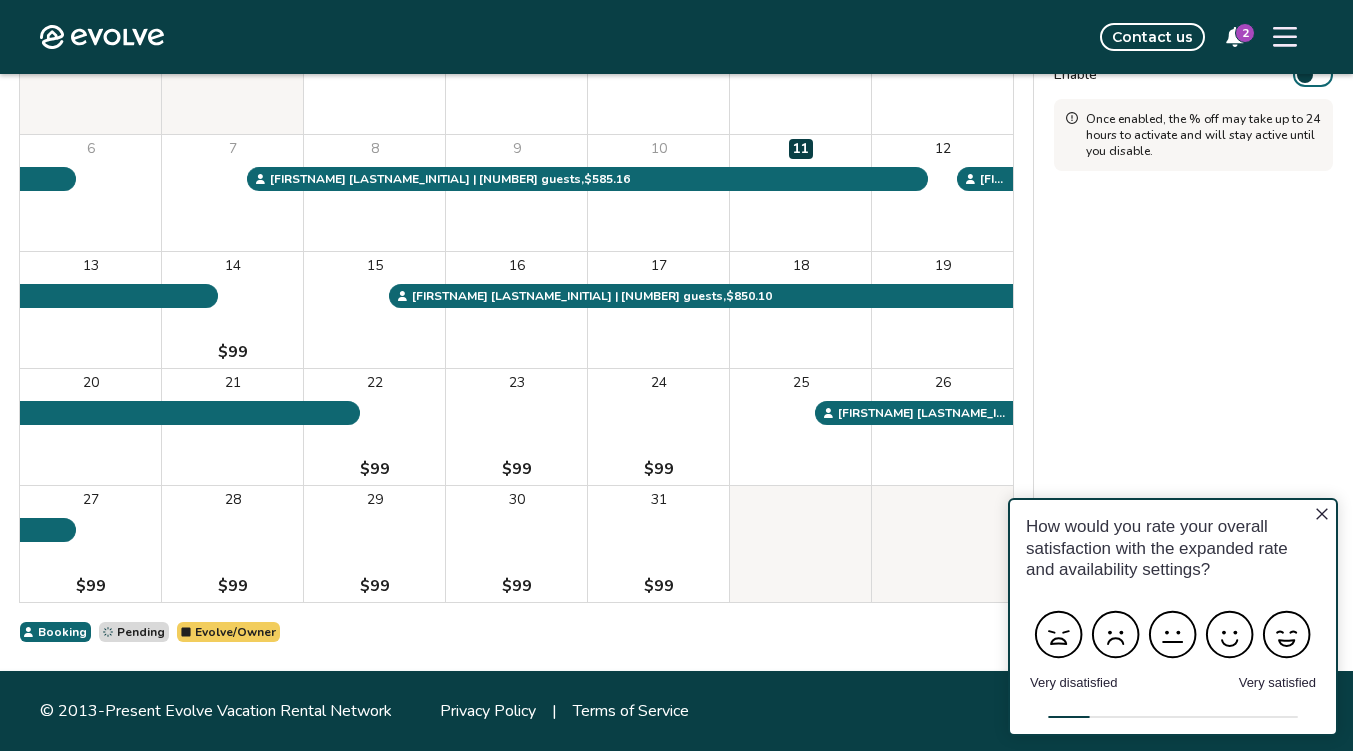 click on "How would you rate your overall satisfaction with the expanded rate and
availability settings?" at bounding box center (1173, 548) 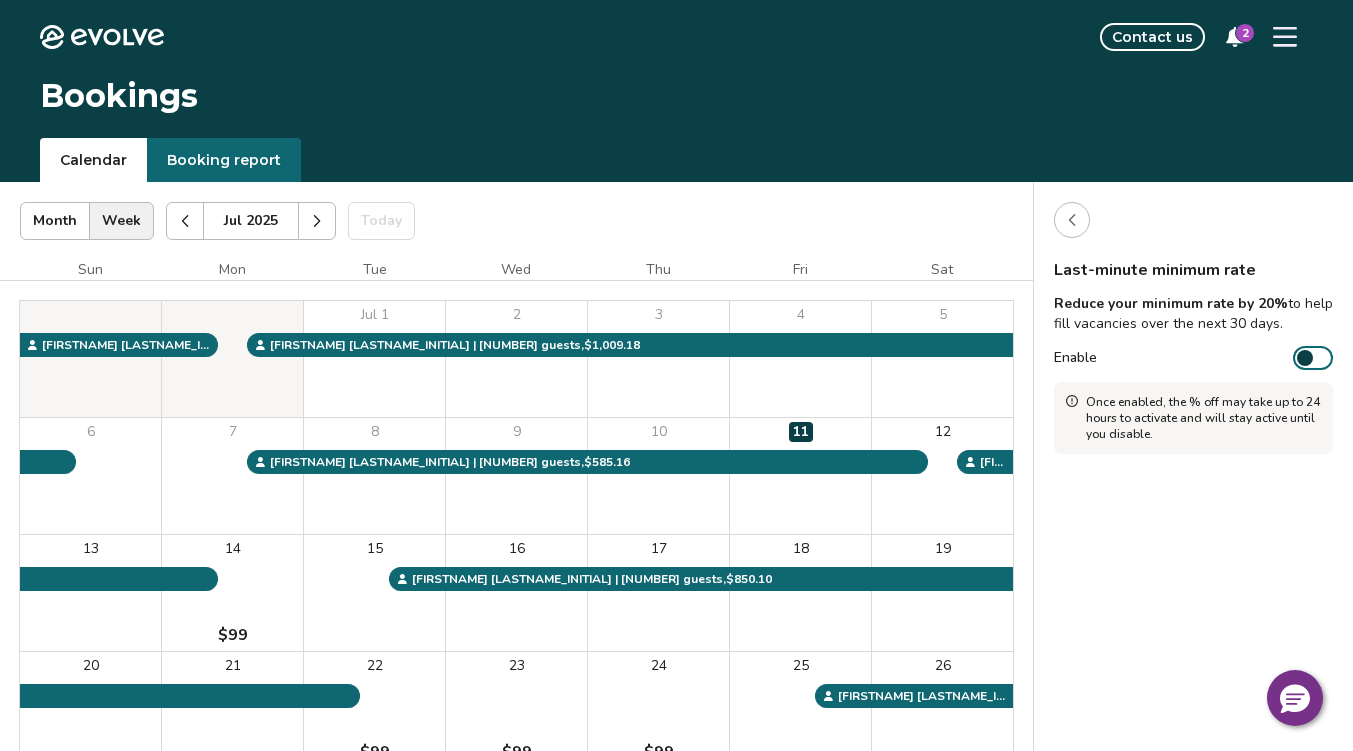 scroll, scrollTop: 0, scrollLeft: 0, axis: both 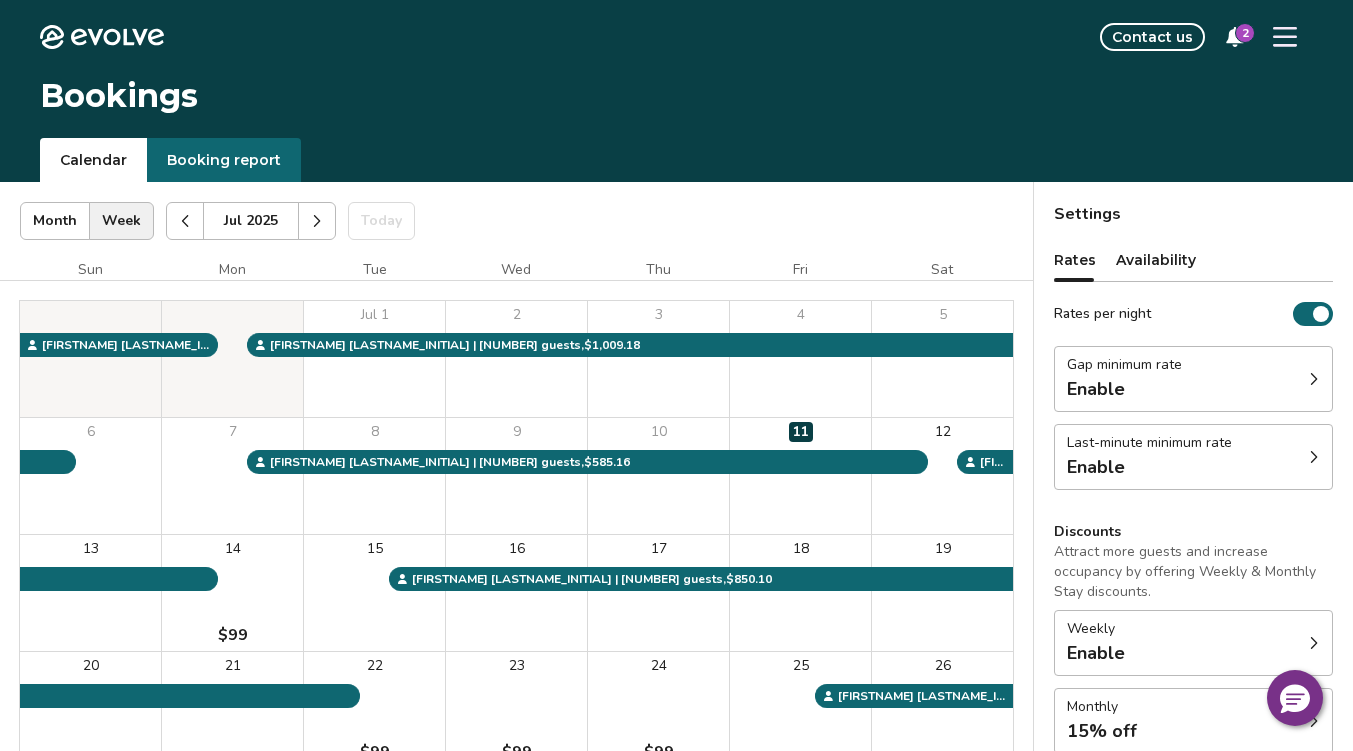 click on "Enable" at bounding box center (1124, 389) 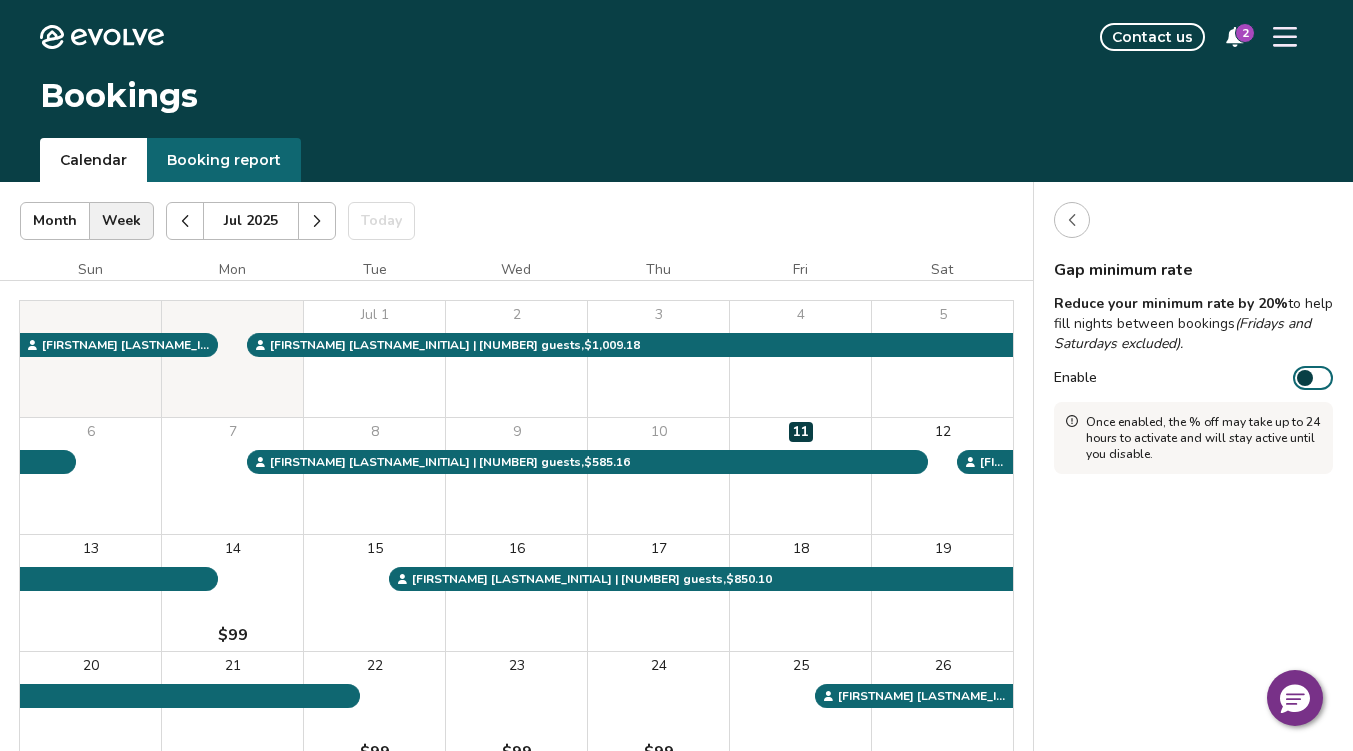 click 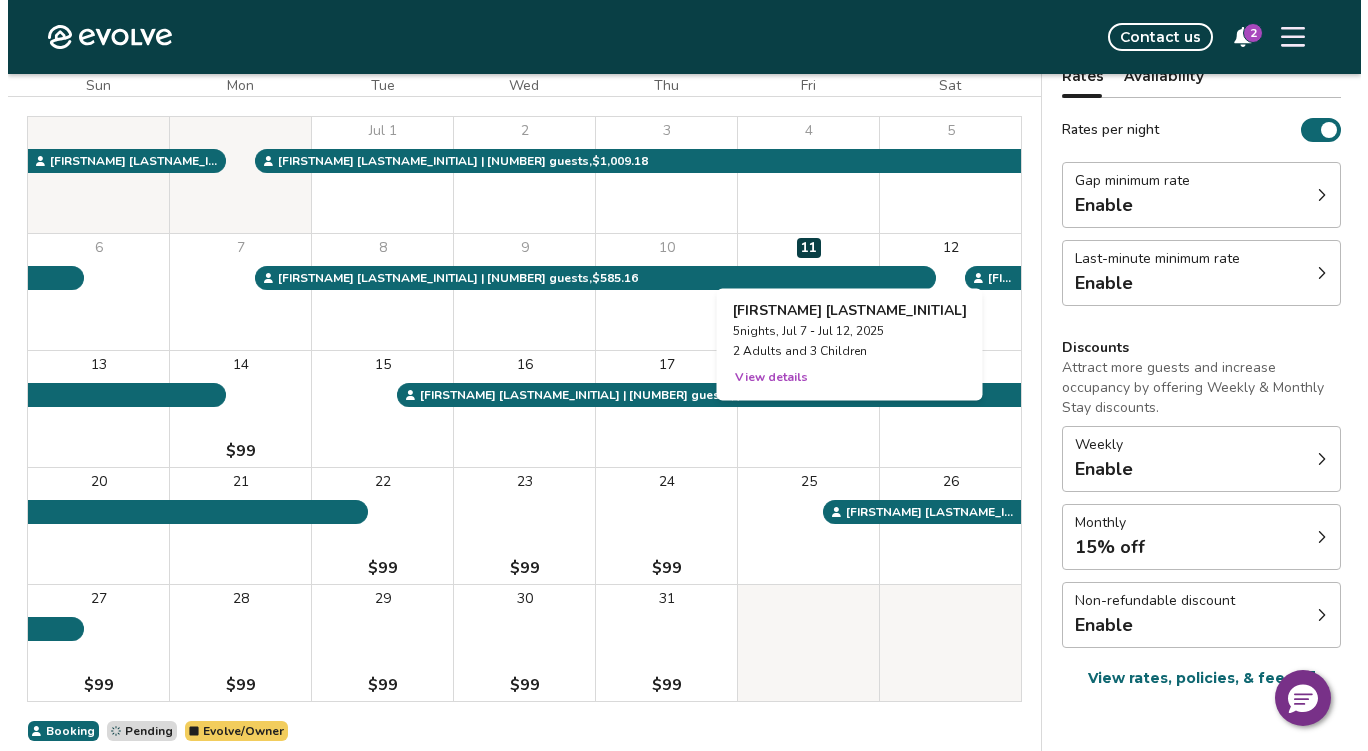 scroll, scrollTop: 0, scrollLeft: 0, axis: both 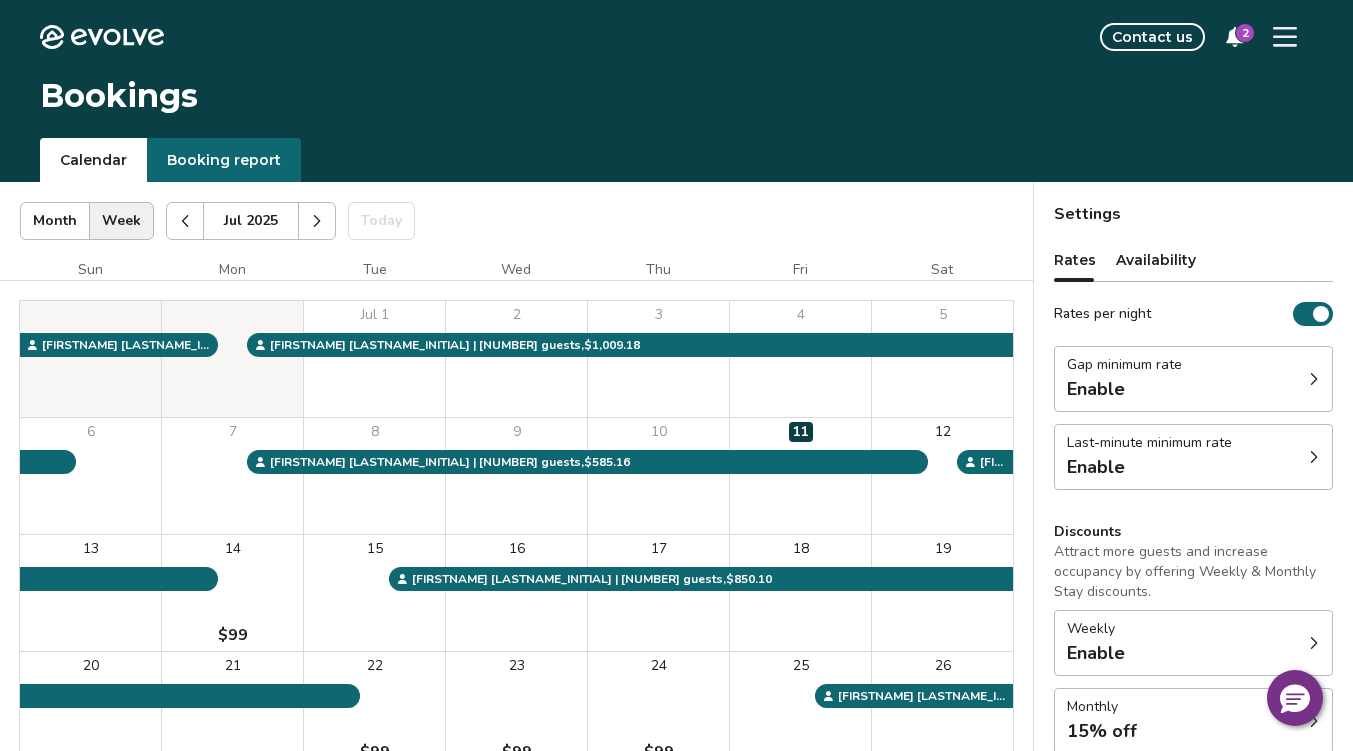 click on "Evolve" 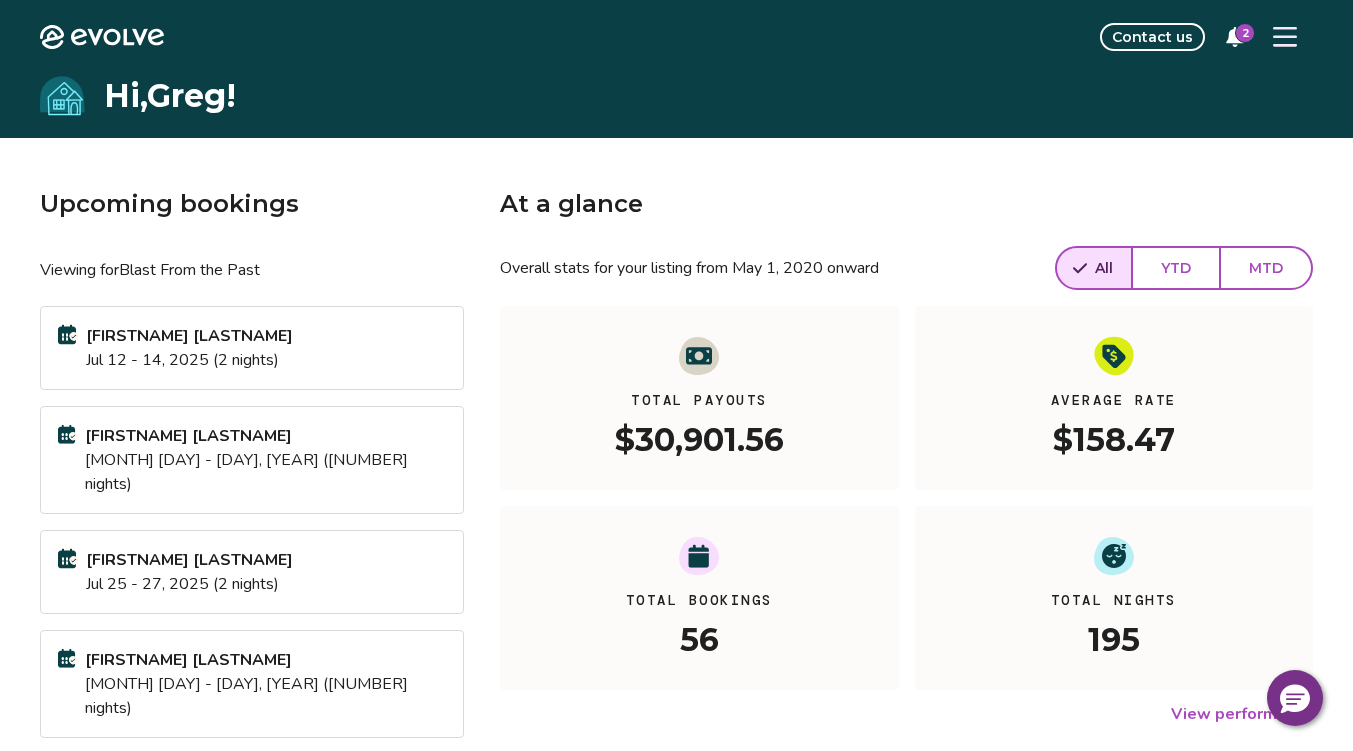 click 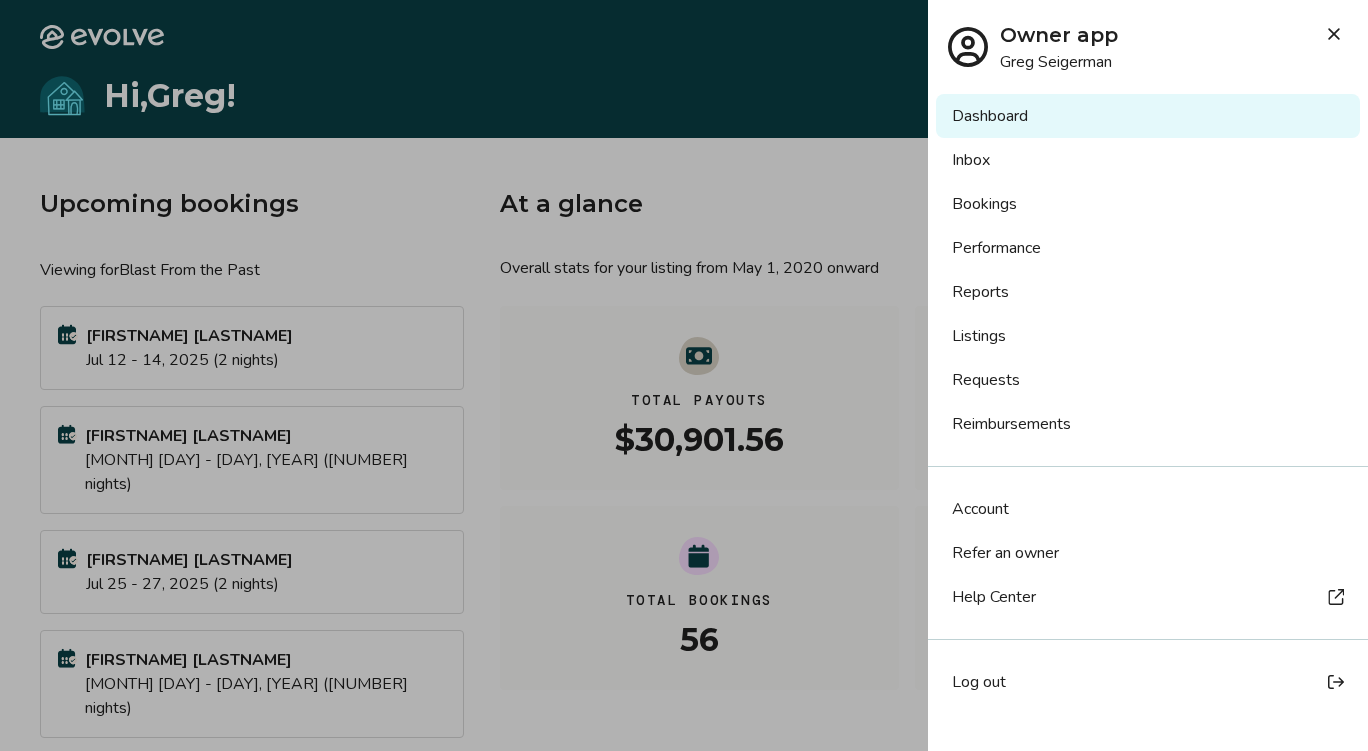 click on "Reports" at bounding box center (1148, 292) 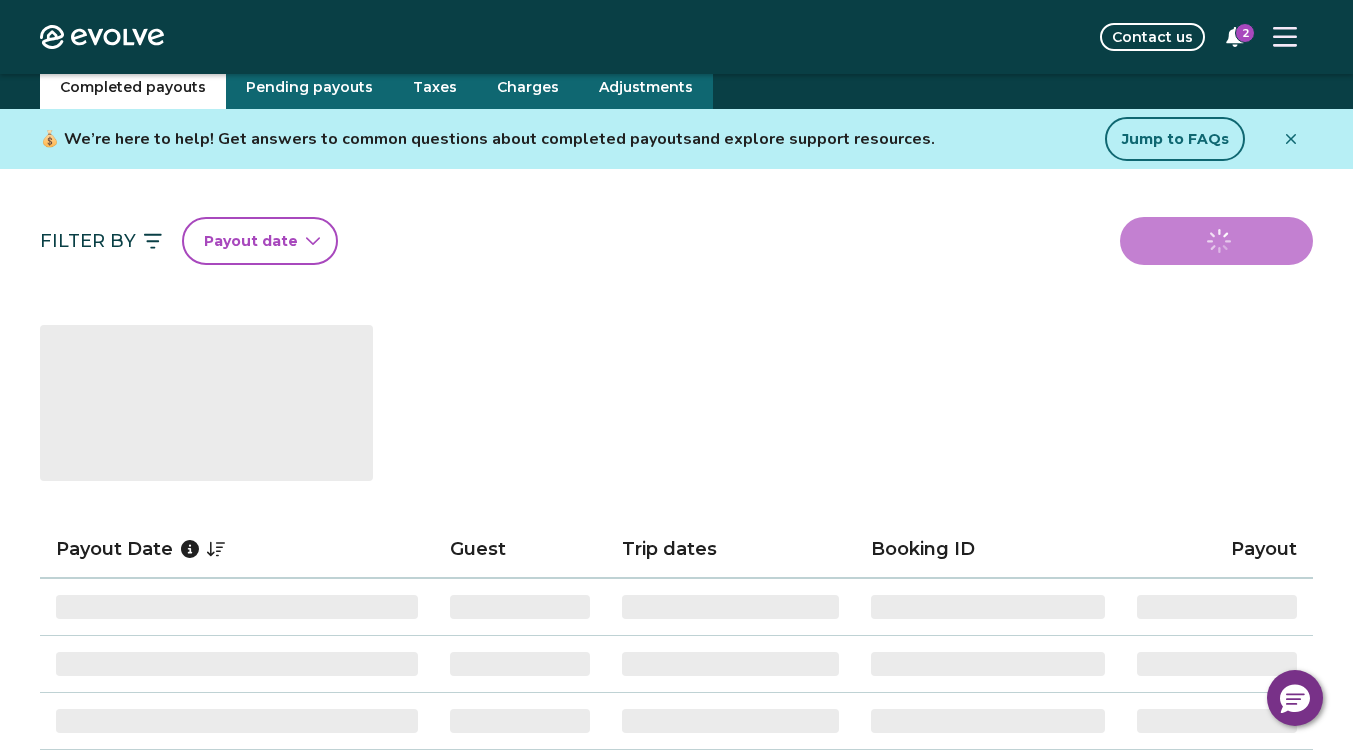 scroll, scrollTop: 120, scrollLeft: 0, axis: vertical 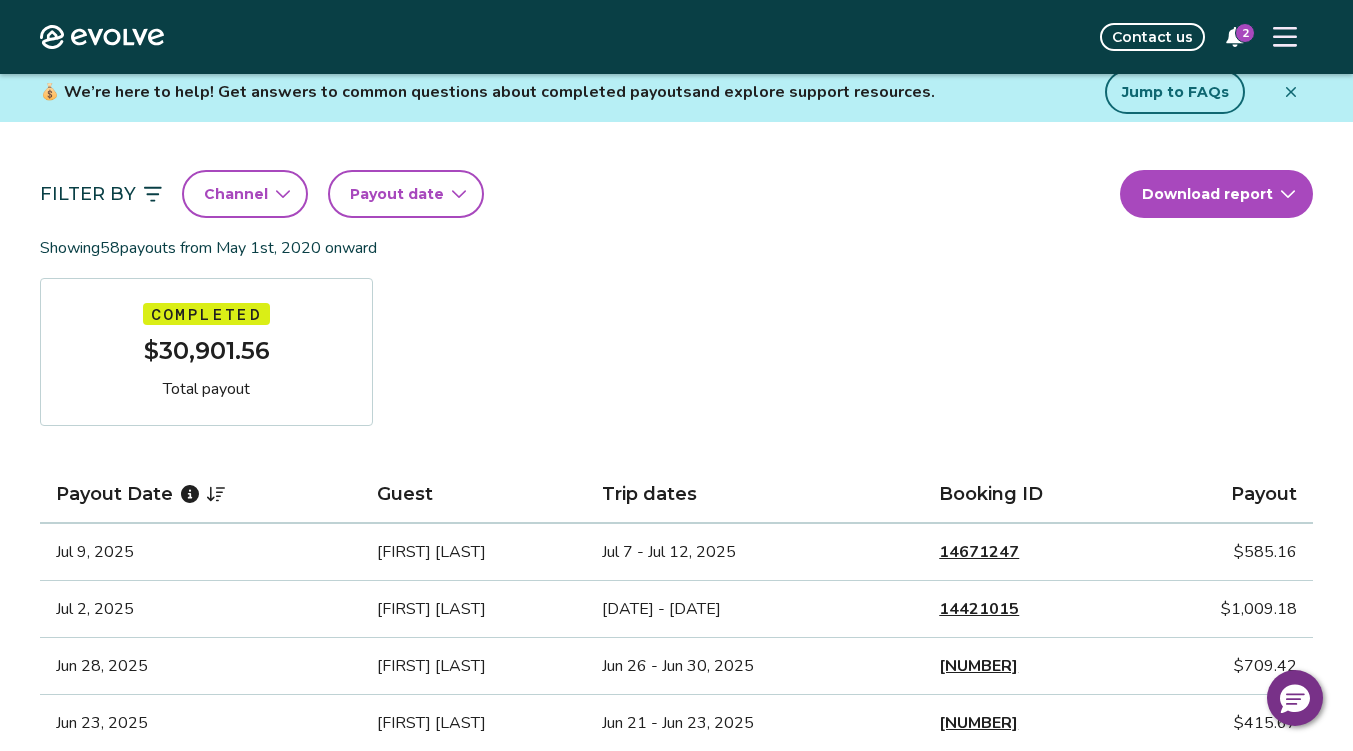 click on "Payout date" at bounding box center (397, 194) 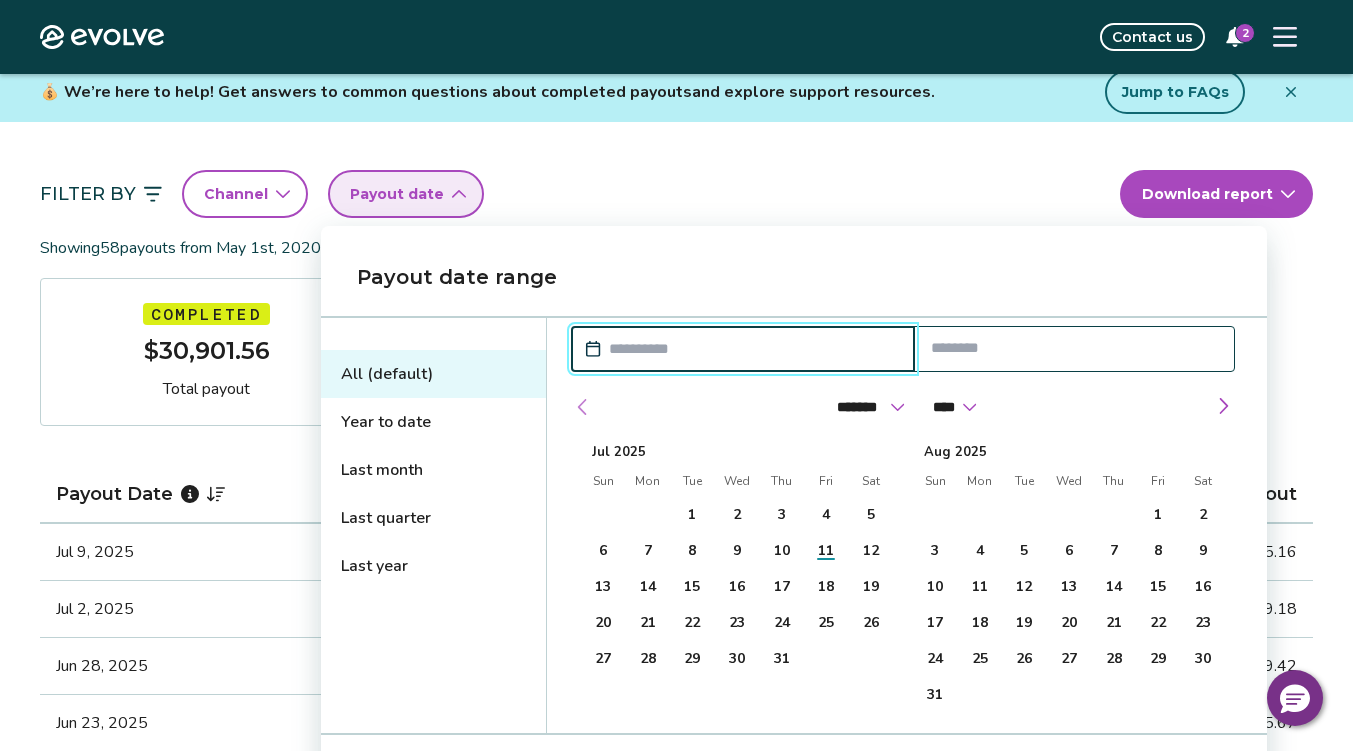 click at bounding box center (583, 407) 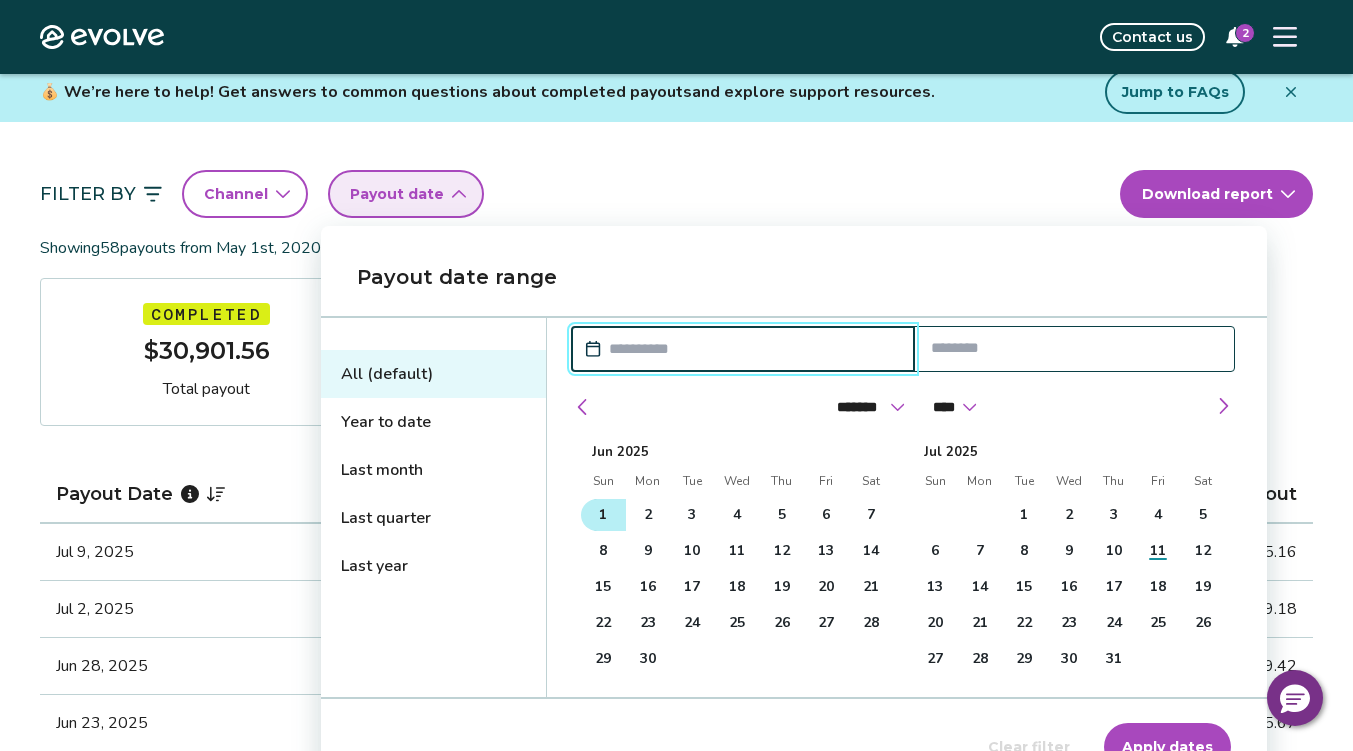 click on "1" at bounding box center (603, 515) 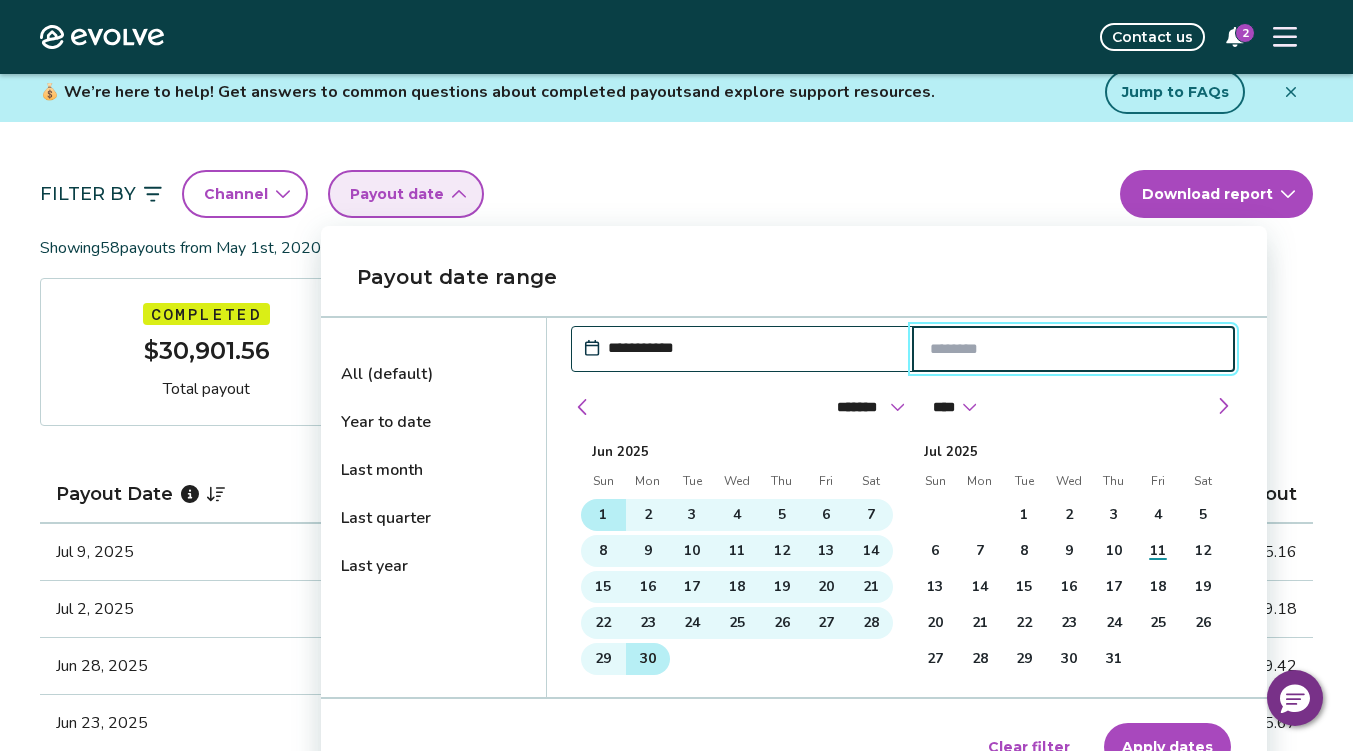 click on "30" at bounding box center [648, 659] 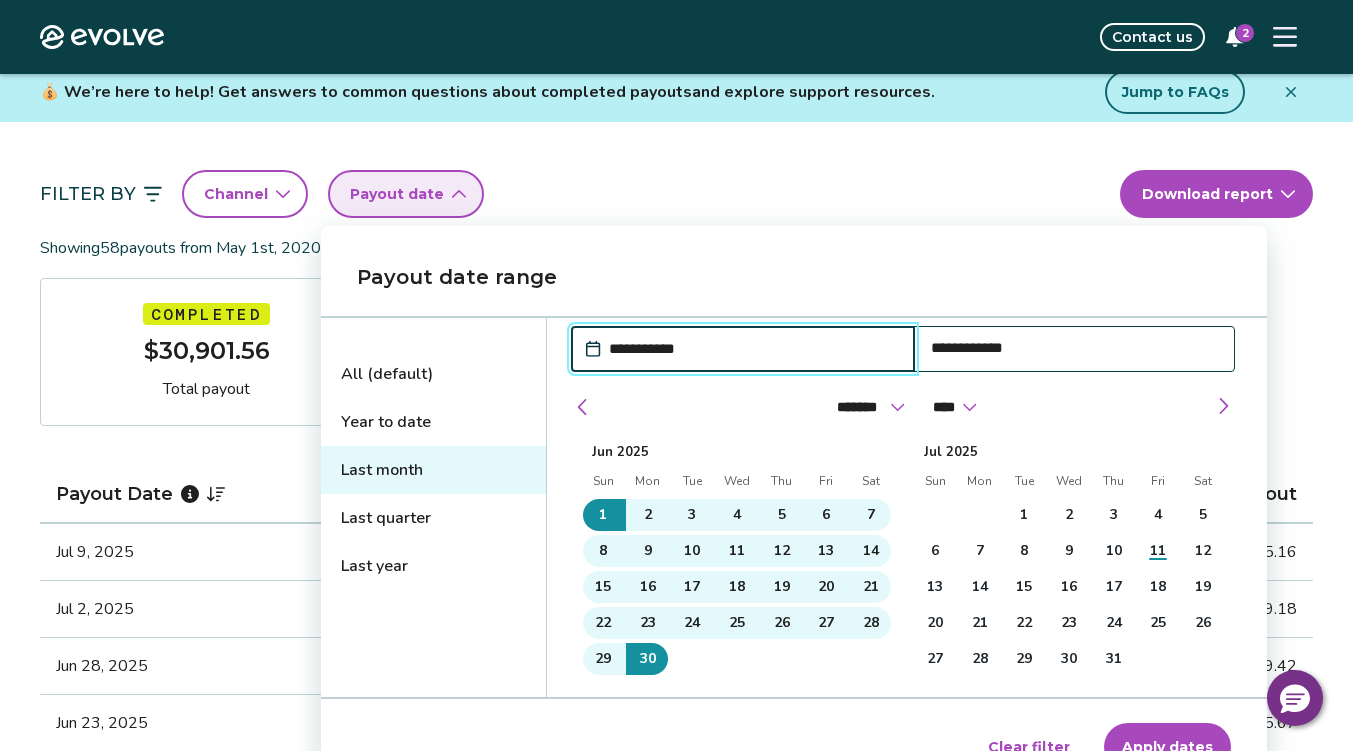 click on "Apply dates" at bounding box center (1167, 747) 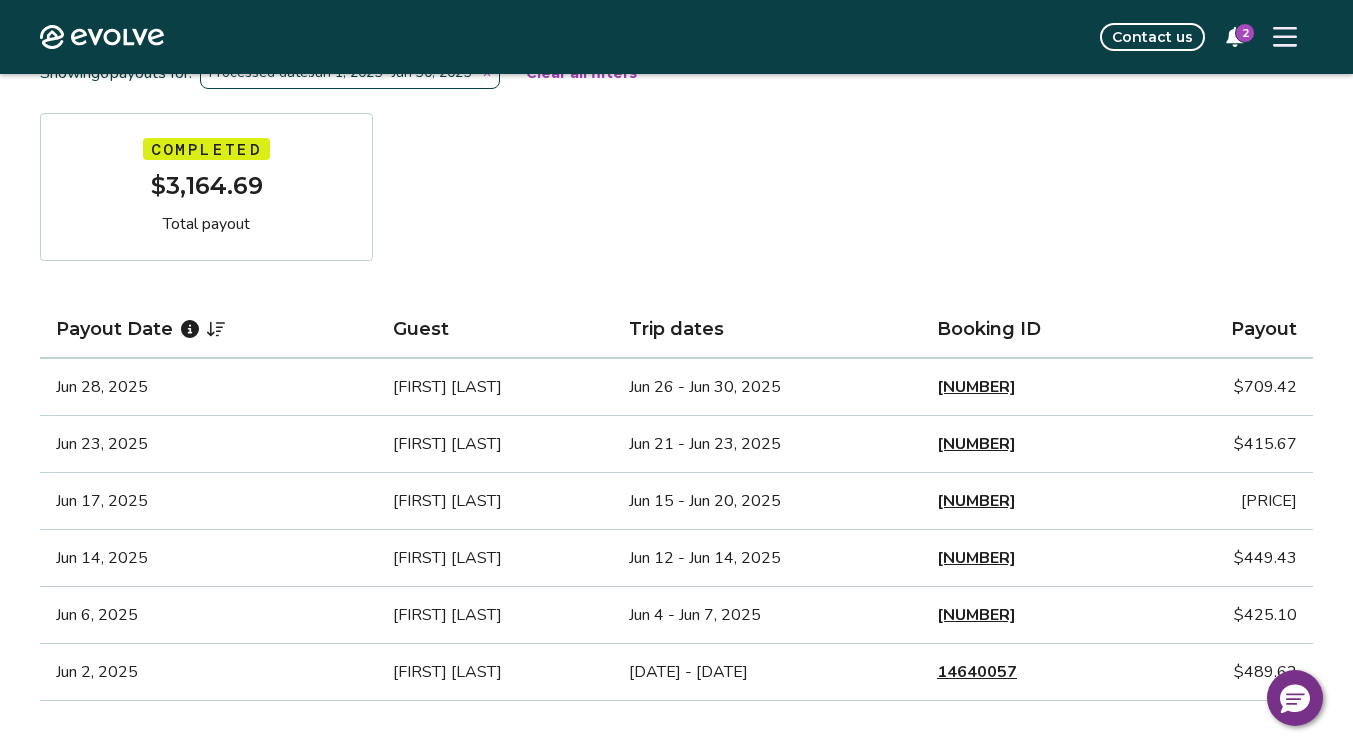 scroll, scrollTop: 309, scrollLeft: 0, axis: vertical 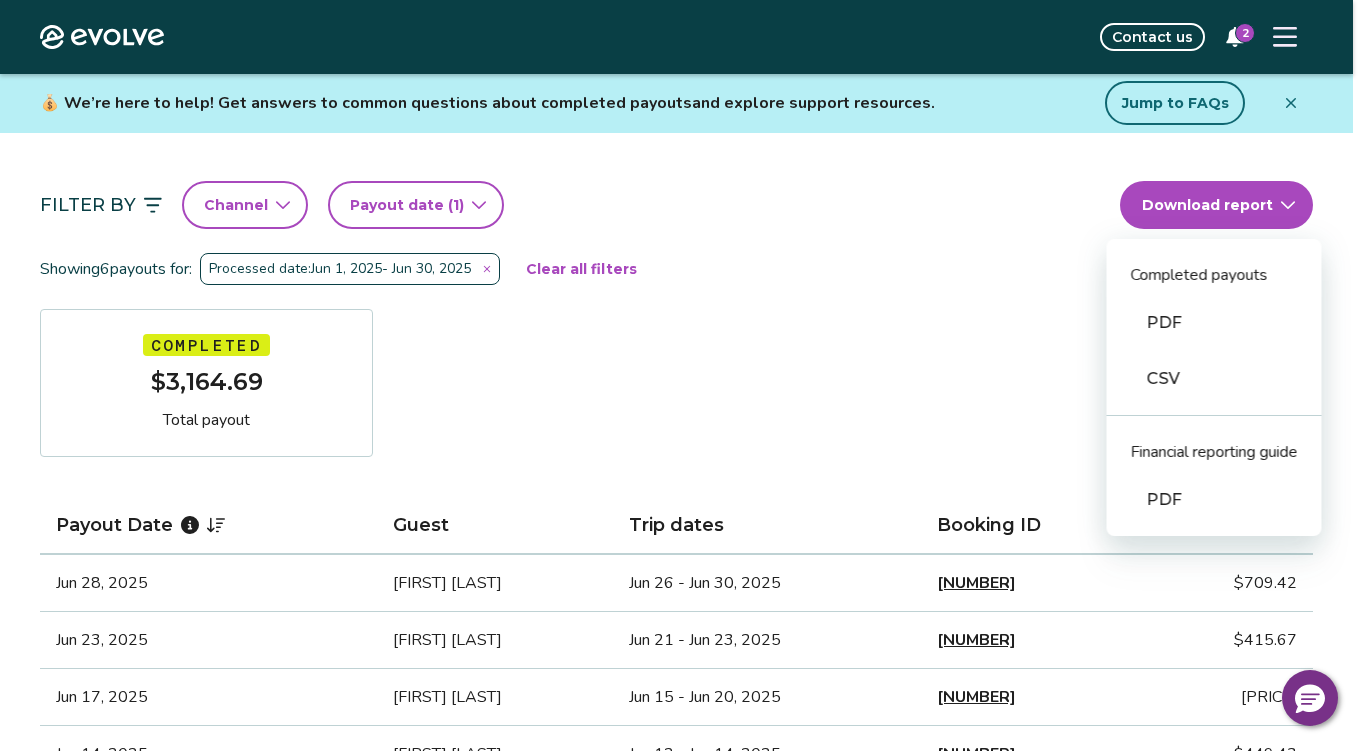 click on "Evolve Contact us 2 Reports Completed payouts Pending payouts Taxes Charges Adjustments 💰 We’re here to help! Get answers to common questions about   completed payouts  and explore support resources. Jump to FAQs Filter By  Channel Payout date (1) Download   report Completed payouts PDF CSV Financial reporting guide PDF Showing  6  payouts   for: Processed date:  [DATE]  -   [DATE] Clear all filters Completed [PRICE] Total payout Payout Date Guest Trip dates Booking ID Payout [DATE] [GUEST_NAME] [GUEST_NAME] [DATE] - [DATE] [NUMBER] [PRICE] [DATE] [GUEST_NAME] [GUEST_NAME] [DATE] - [DATE] [NUMBER] [PRICE] [DATE] [GUEST_NAME] [GUEST_NAME] [DATE] - [DATE] [NUMBER] [PRICE] [DATE] [GUEST_NAME] [GUEST_NAME] [DATE] - [DATE] [NUMBER] [PRICE] [DATE] [GUEST_NAME] [GUEST_NAME] [DATE] - [DATE] [NUMBER] [PRICE] [DATE] [GUEST_NAME] [GUEST_NAME] [DATE] - [DATE] [NUMBER] [PRICE] Completed Payout FAQs How is my payout amount calculated? How is Evolve’s management fee calculated? Completed Payout resources" at bounding box center (684, 959) 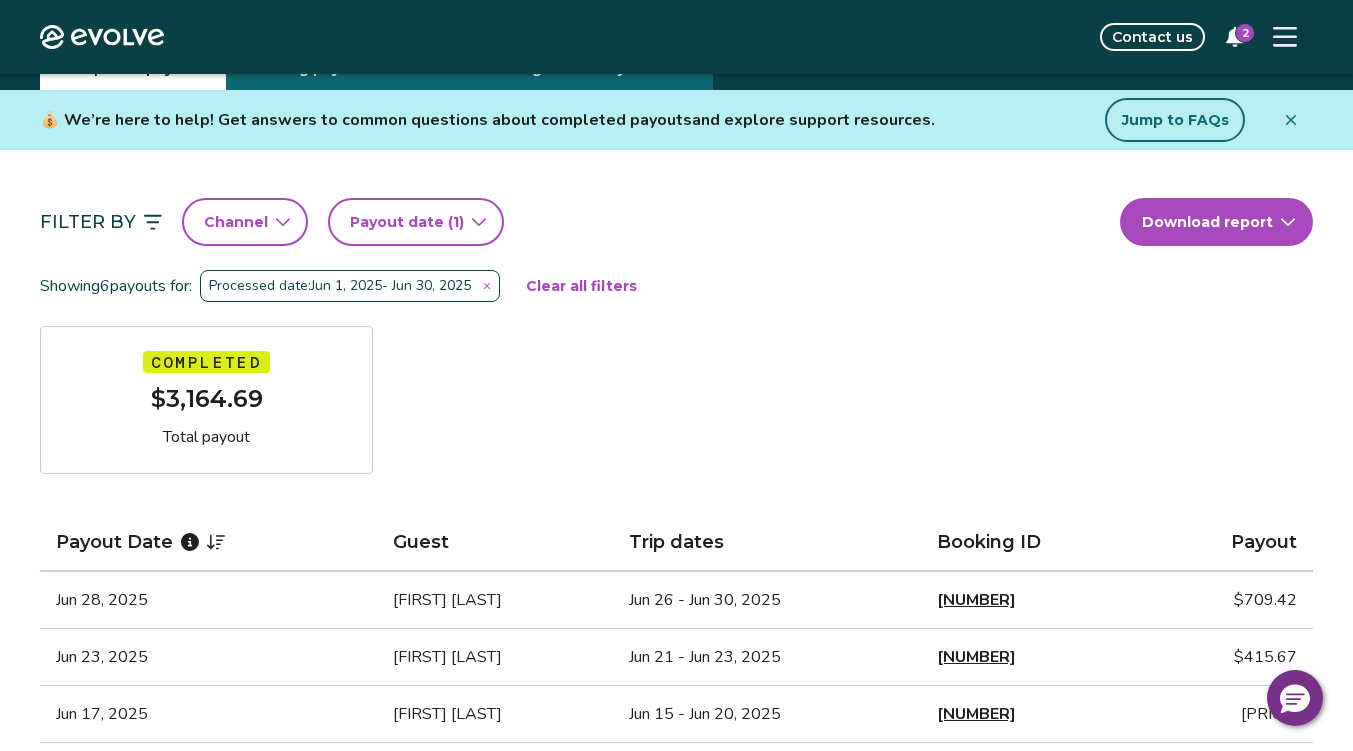 scroll, scrollTop: 0, scrollLeft: 0, axis: both 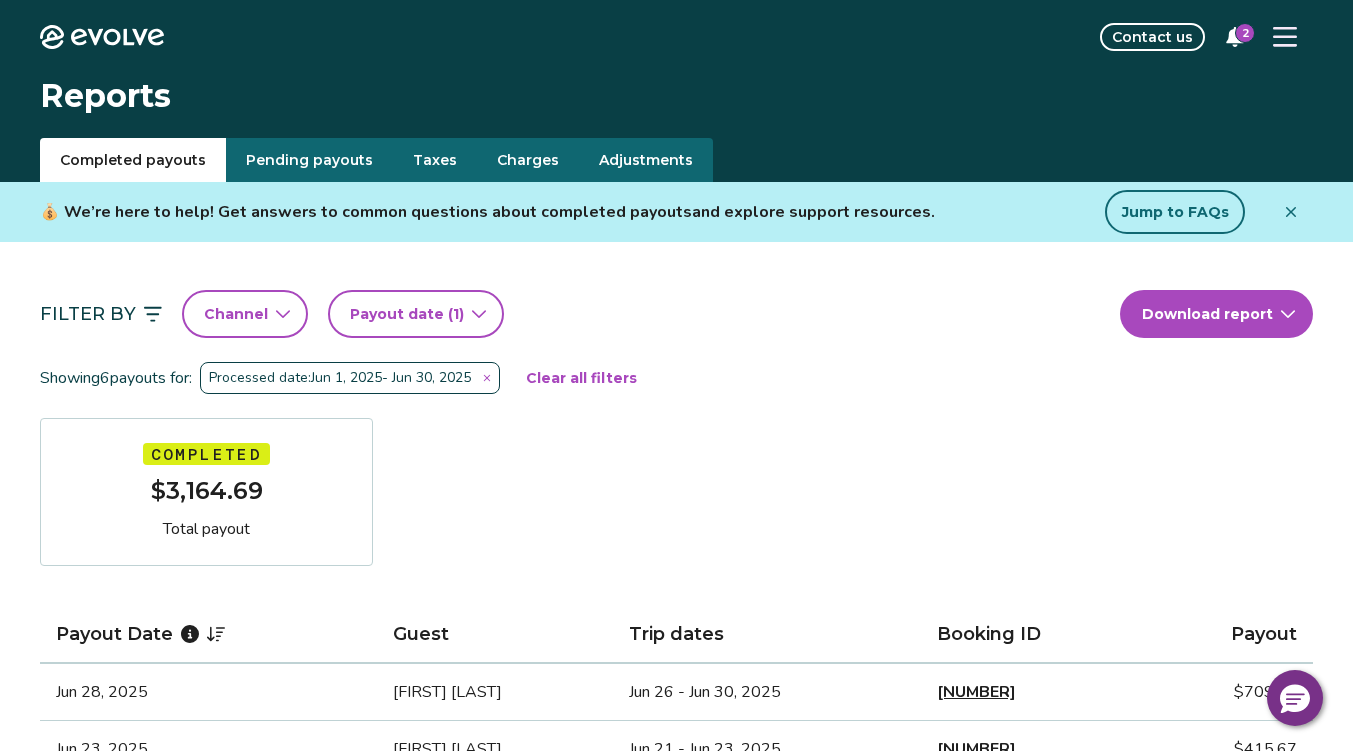 click 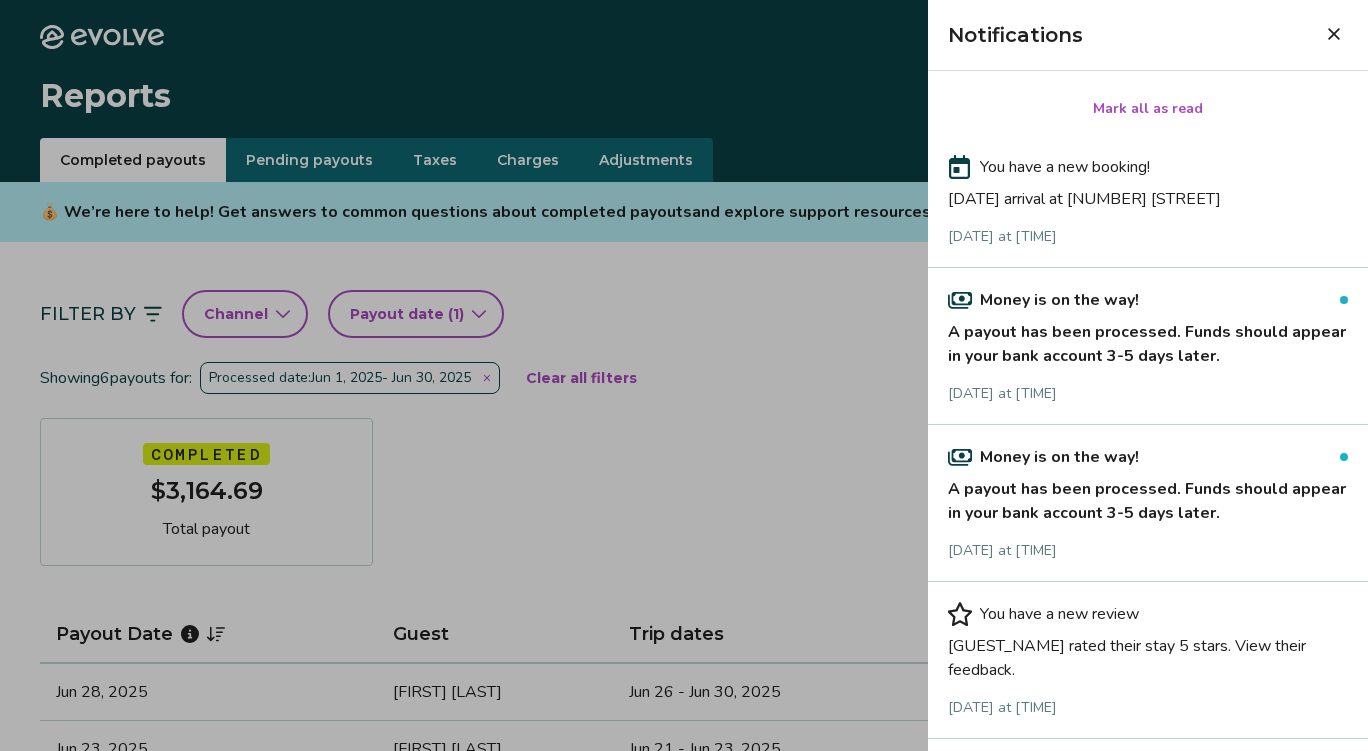 click on "Mark all as read" at bounding box center (1148, 109) 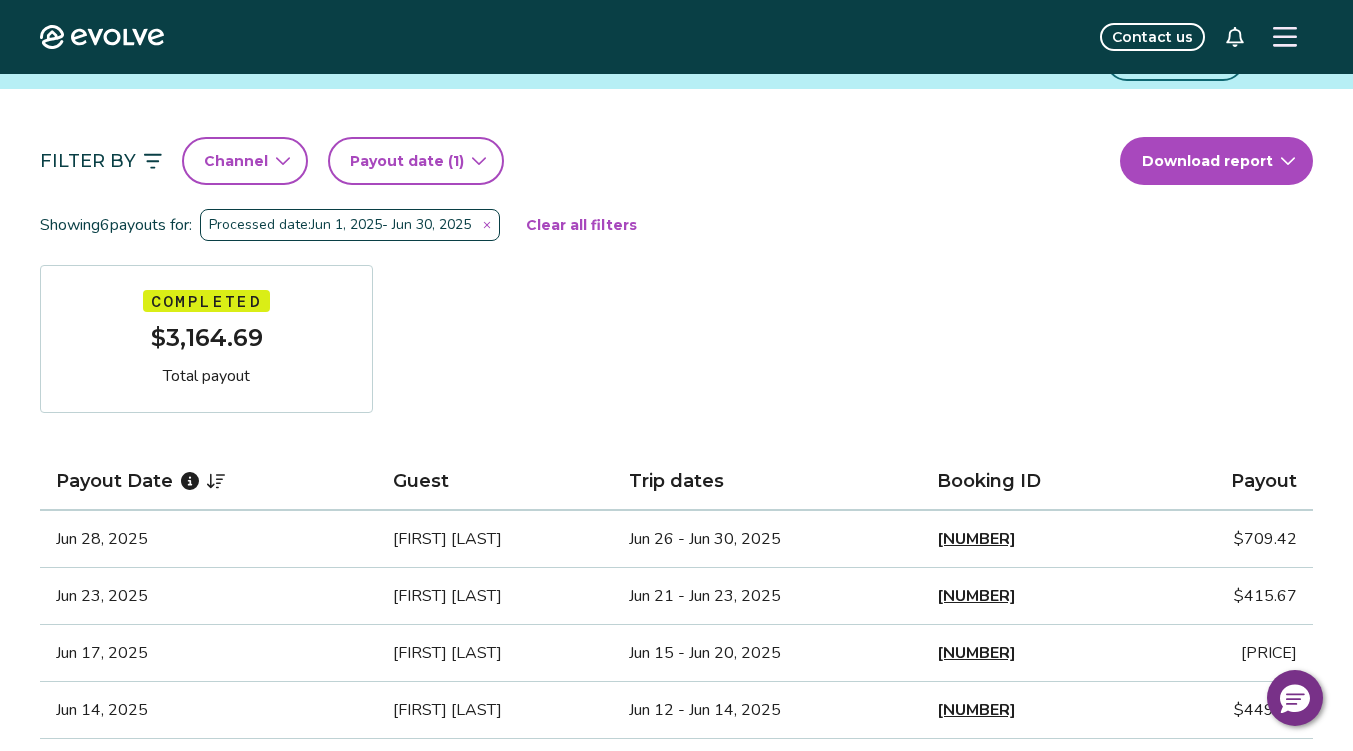 scroll, scrollTop: 0, scrollLeft: 0, axis: both 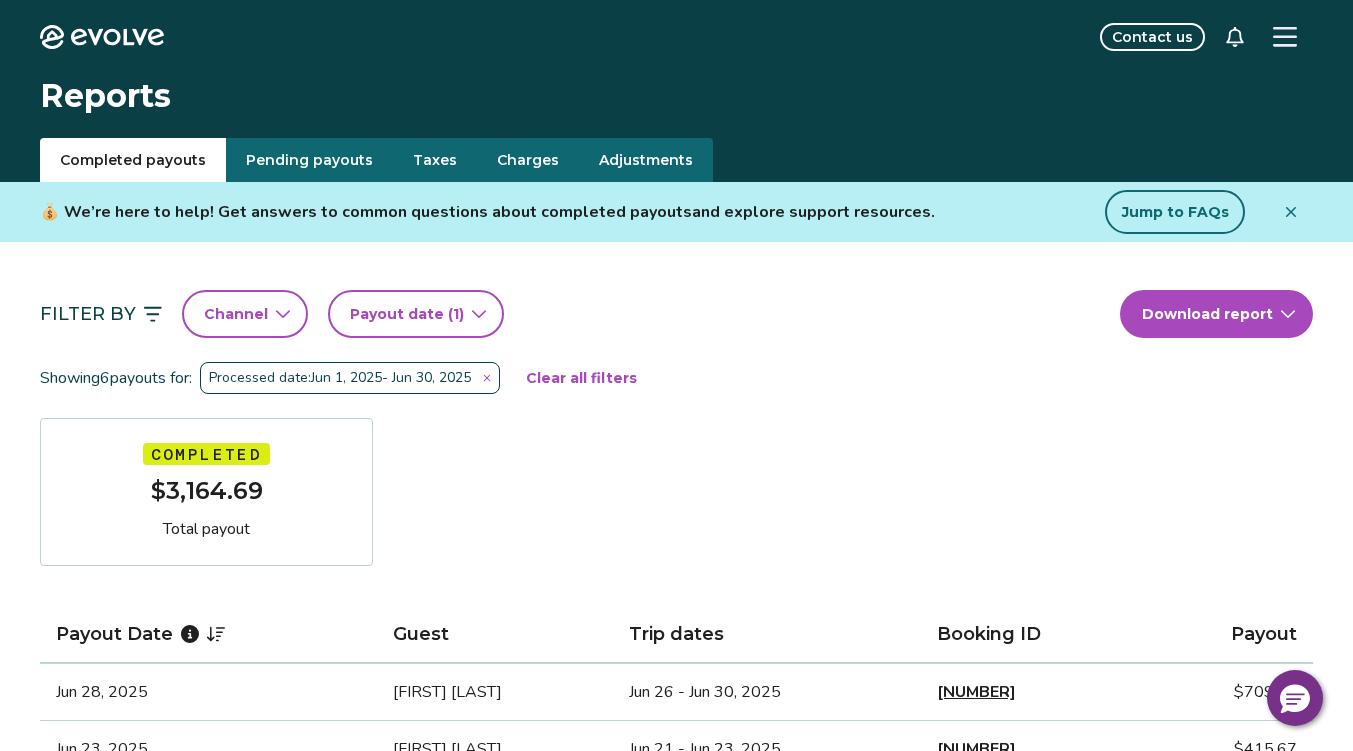 click 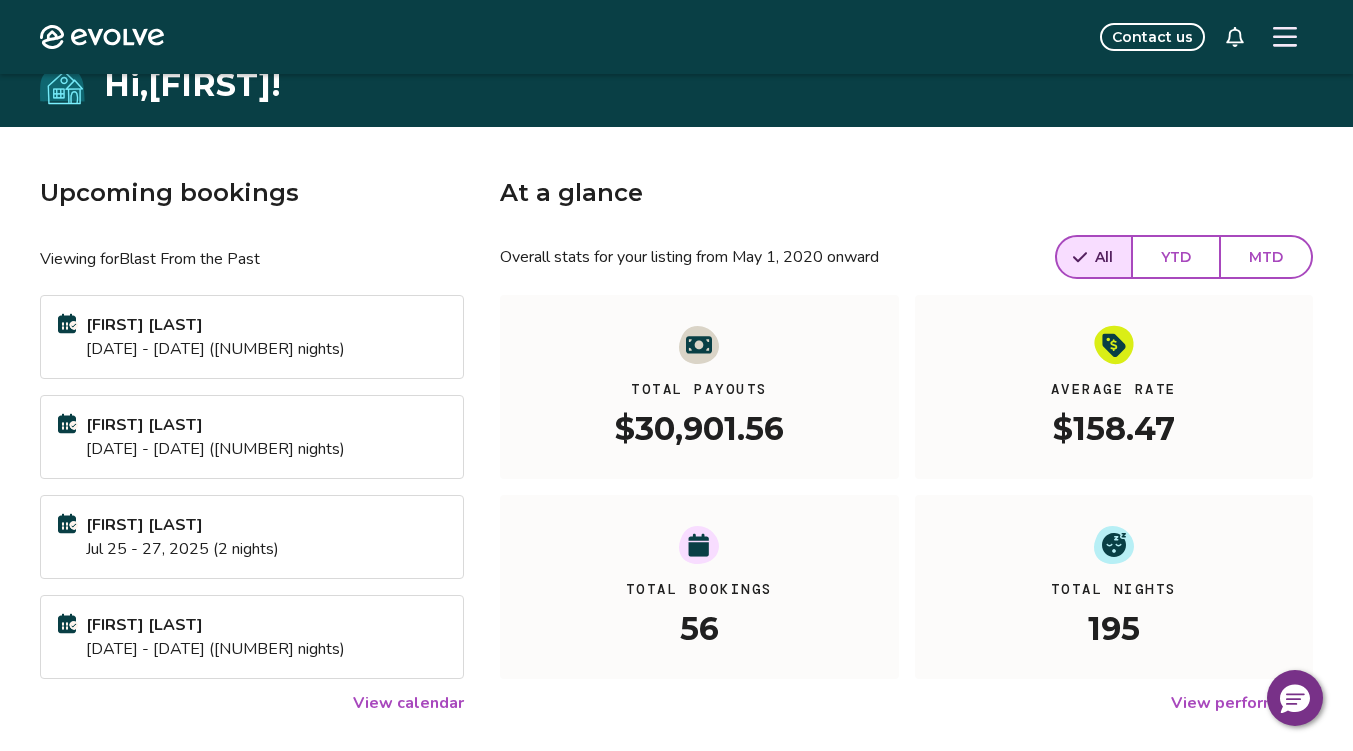 scroll, scrollTop: 0, scrollLeft: 0, axis: both 